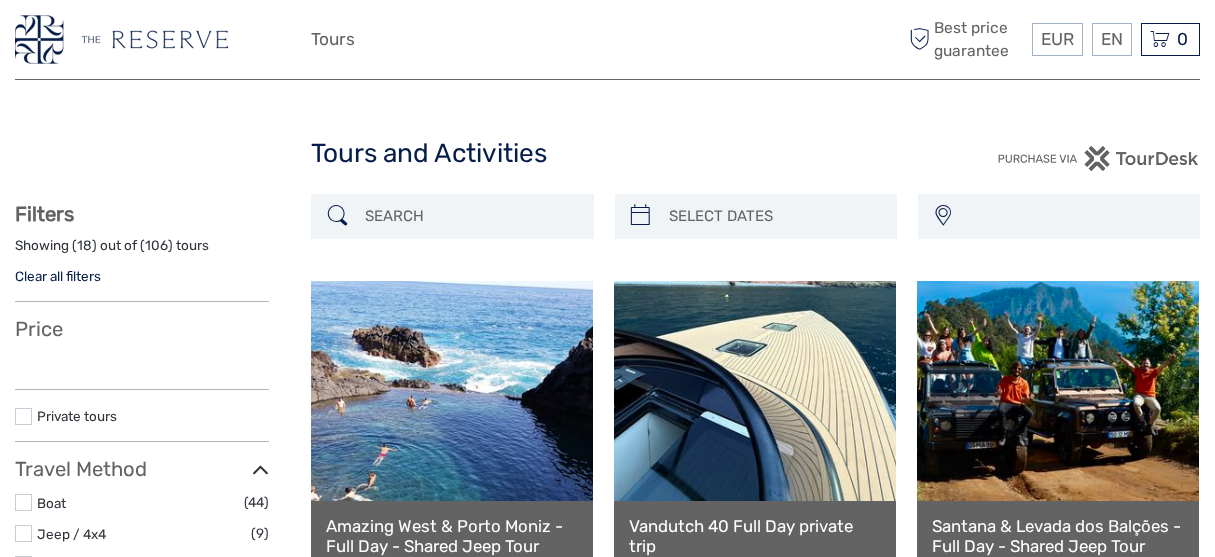select 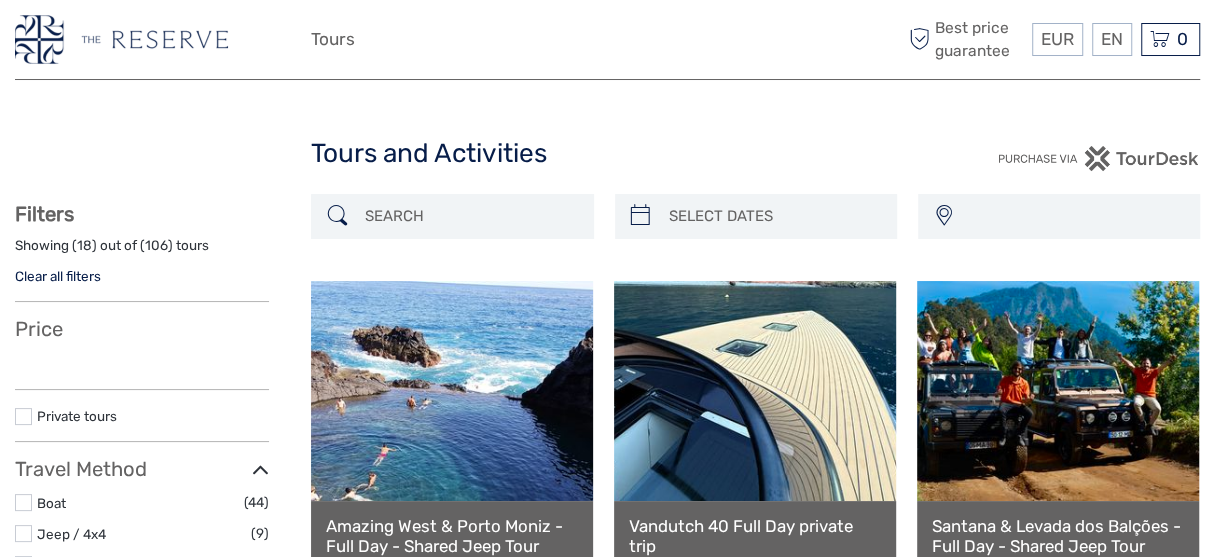 scroll, scrollTop: 80, scrollLeft: 0, axis: vertical 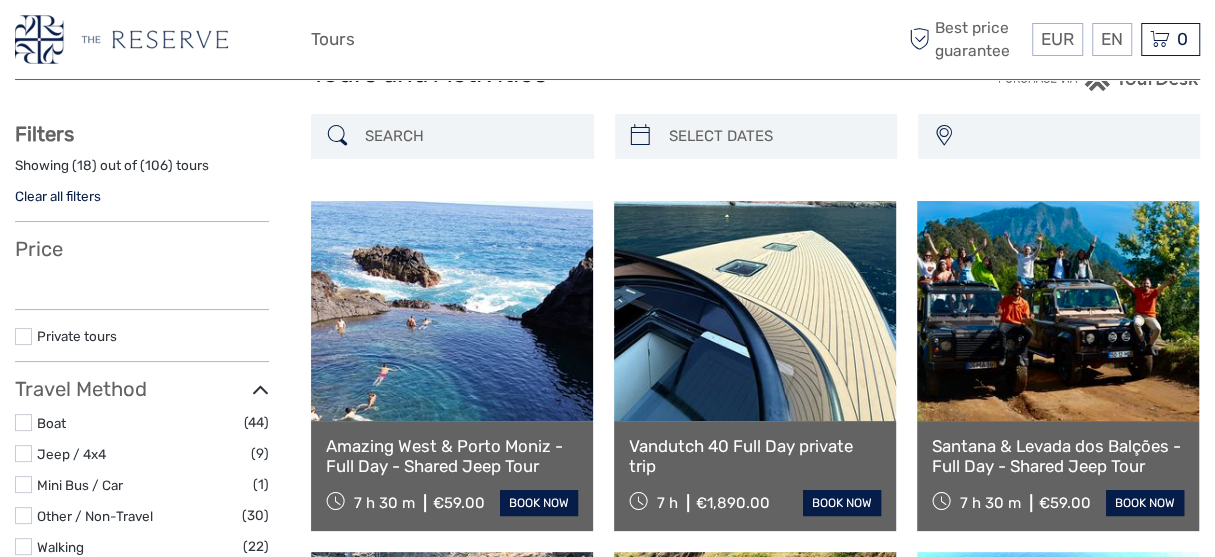 select 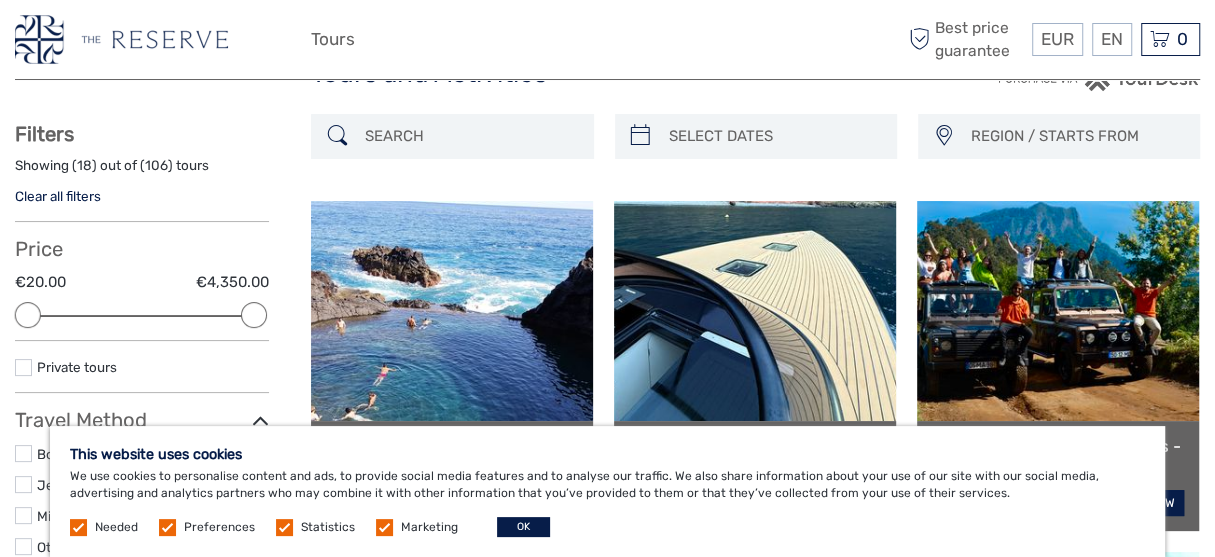 scroll, scrollTop: 200, scrollLeft: 0, axis: vertical 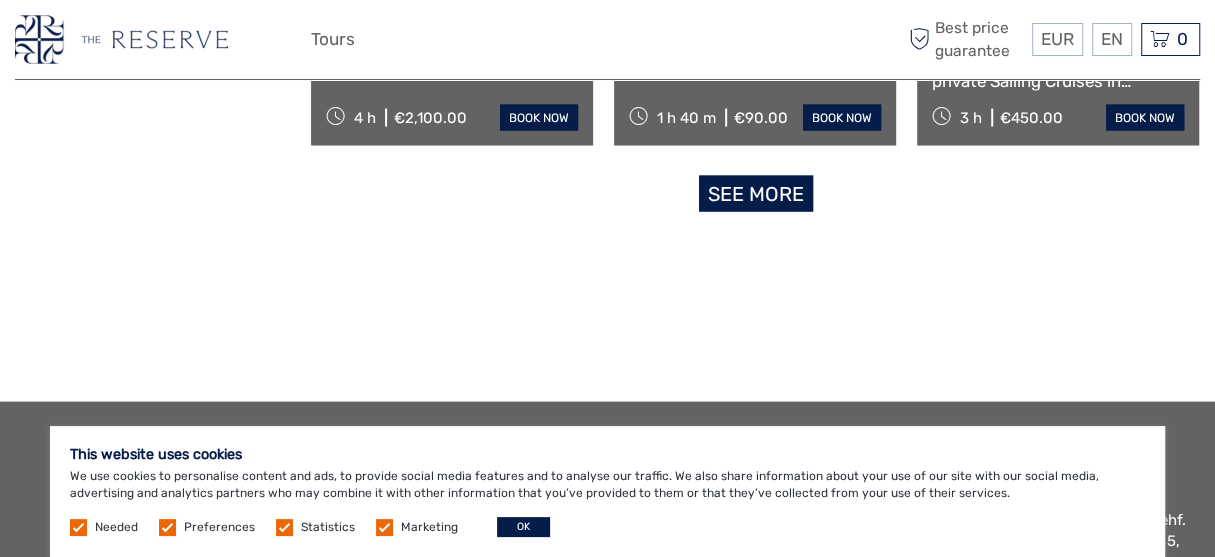 click on "See more" at bounding box center [756, 194] 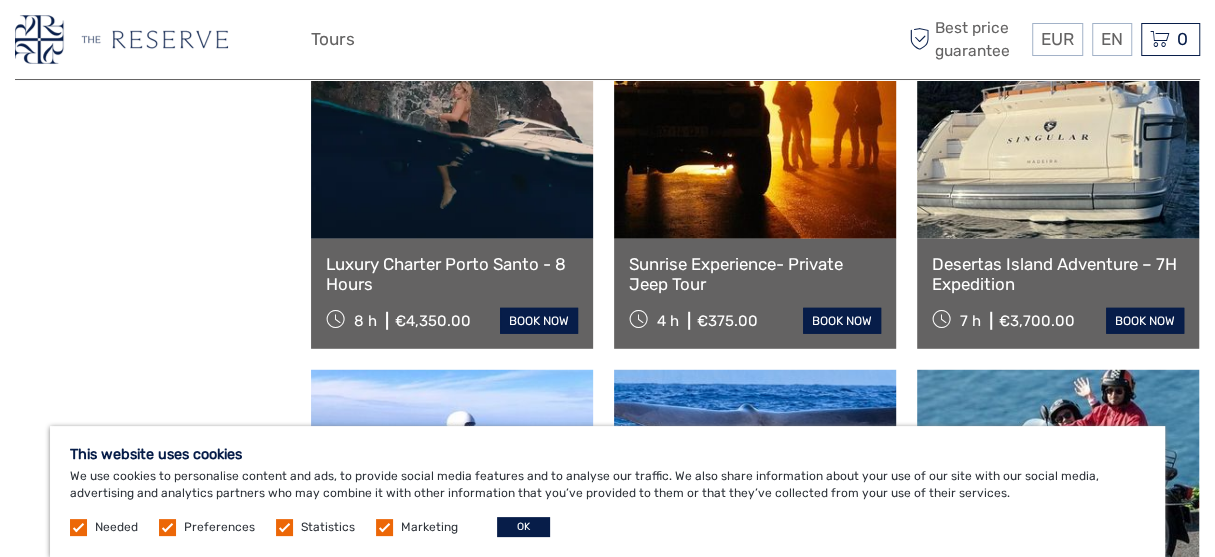 scroll, scrollTop: 3026, scrollLeft: 0, axis: vertical 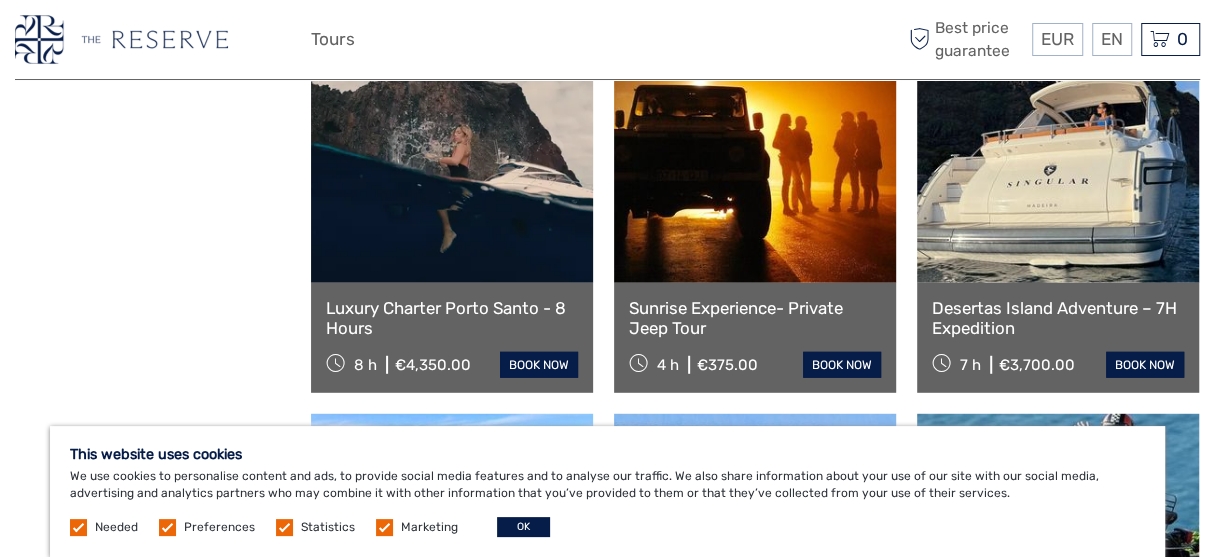 click at bounding box center [1058, 173] 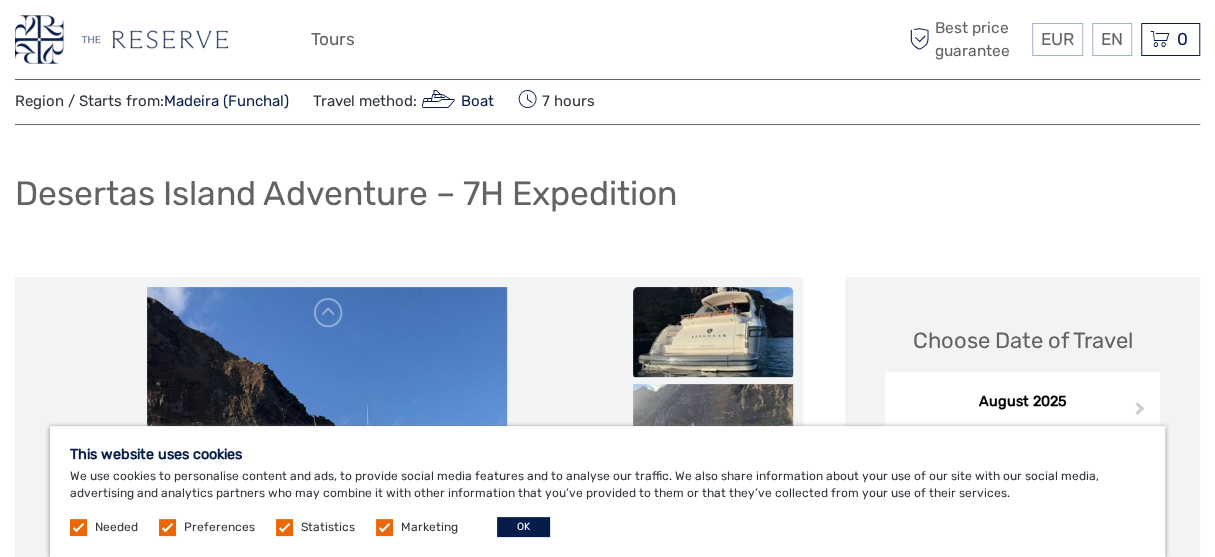 scroll, scrollTop: 99, scrollLeft: 0, axis: vertical 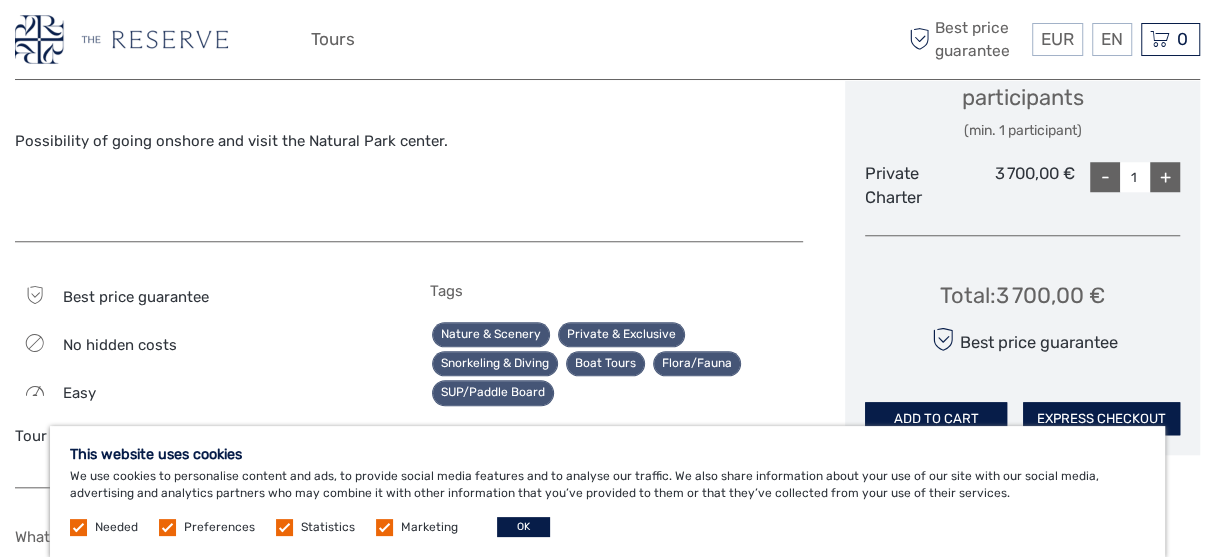click on "Snorkeling & Diving" at bounding box center (495, 363) 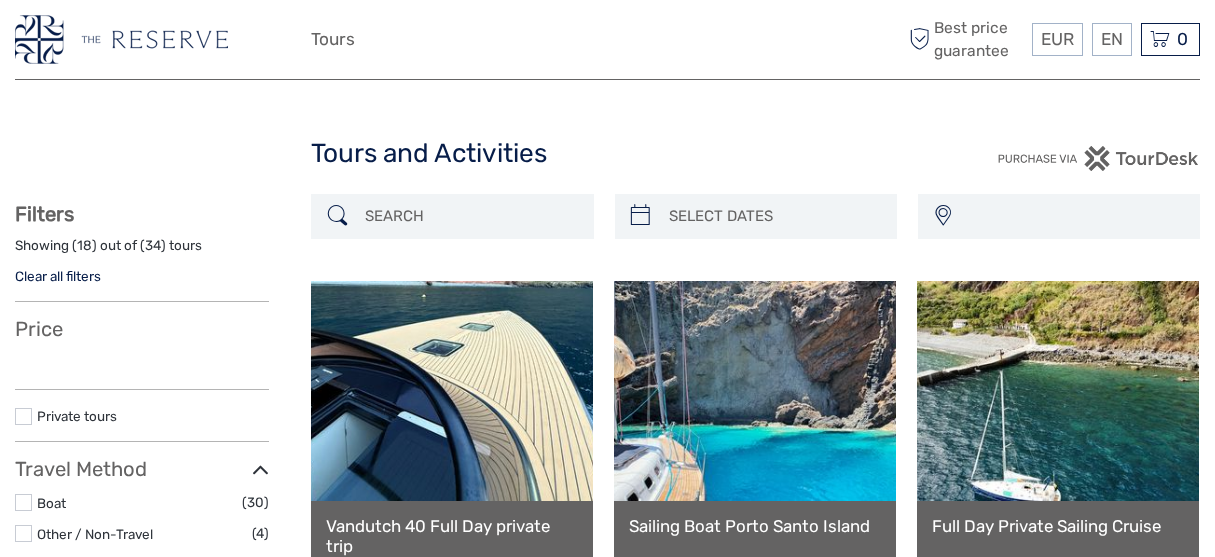 select 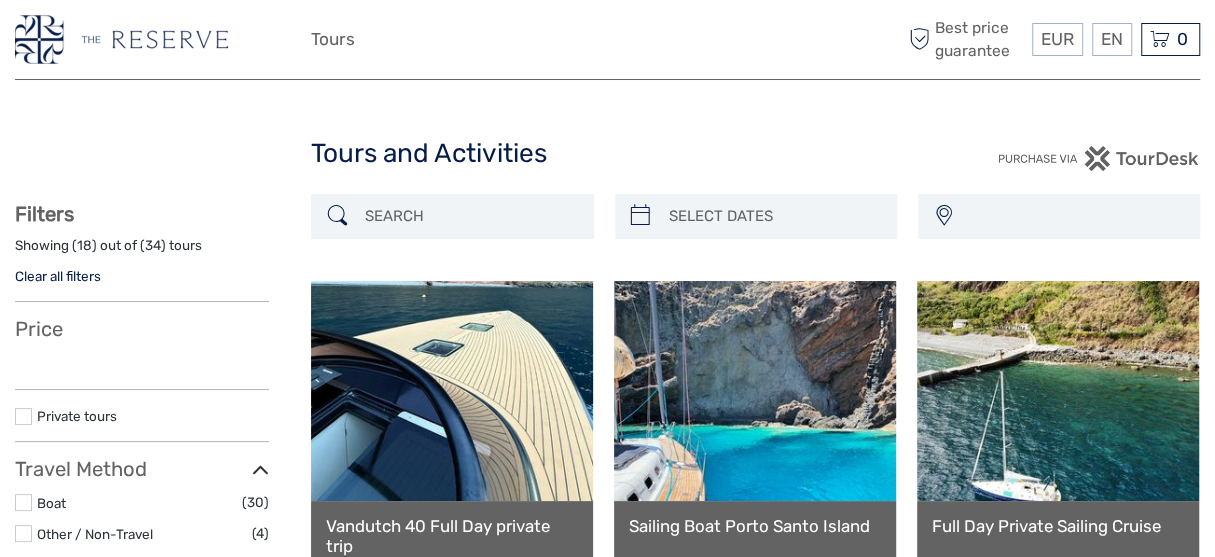 select 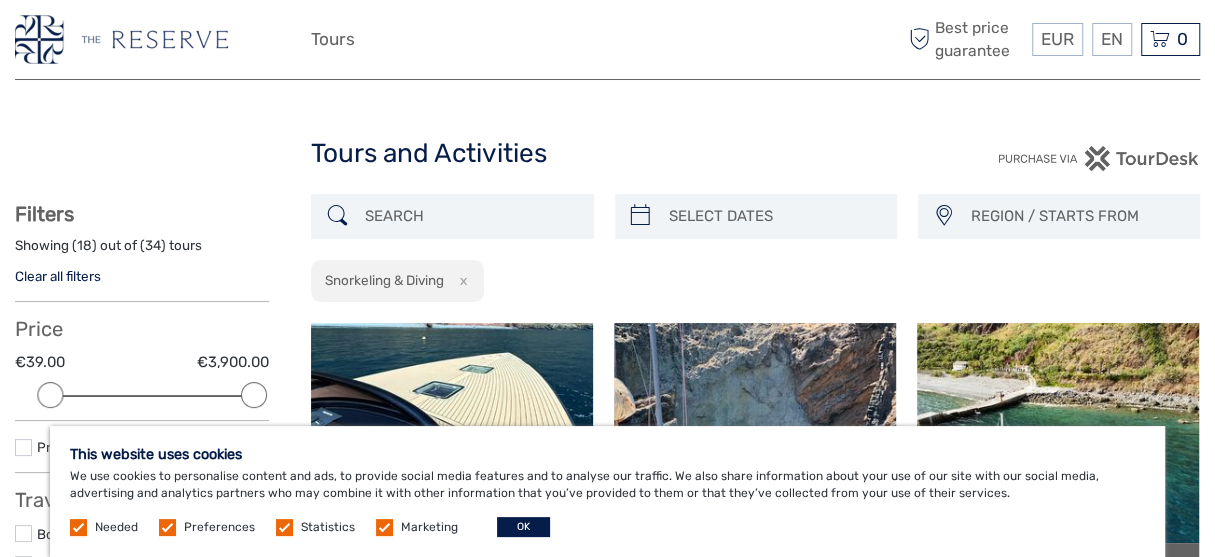scroll, scrollTop: 0, scrollLeft: 0, axis: both 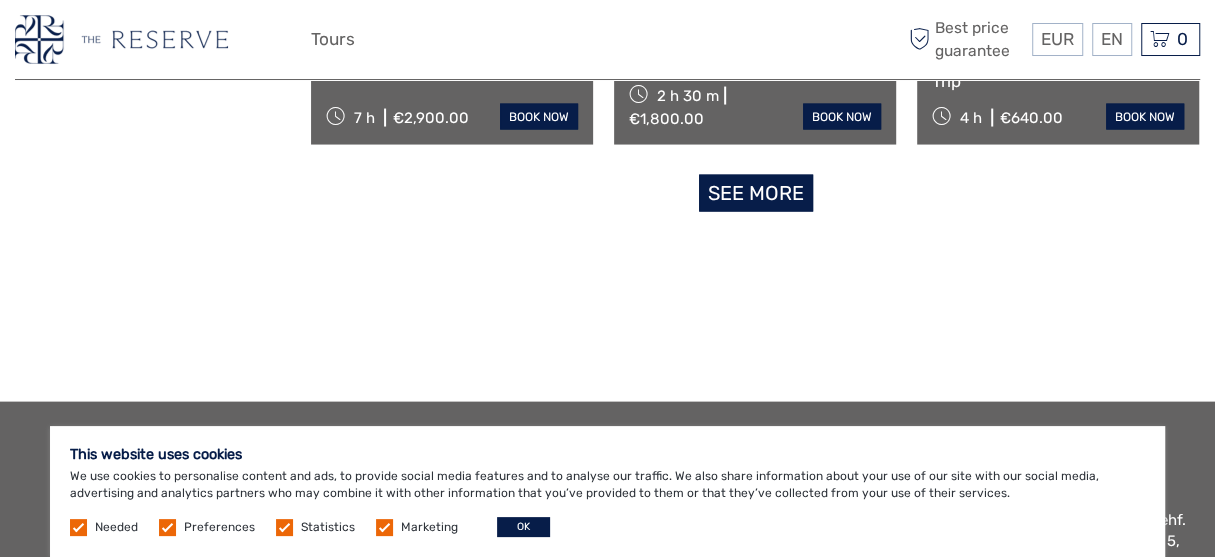 click on "See more" at bounding box center [756, 193] 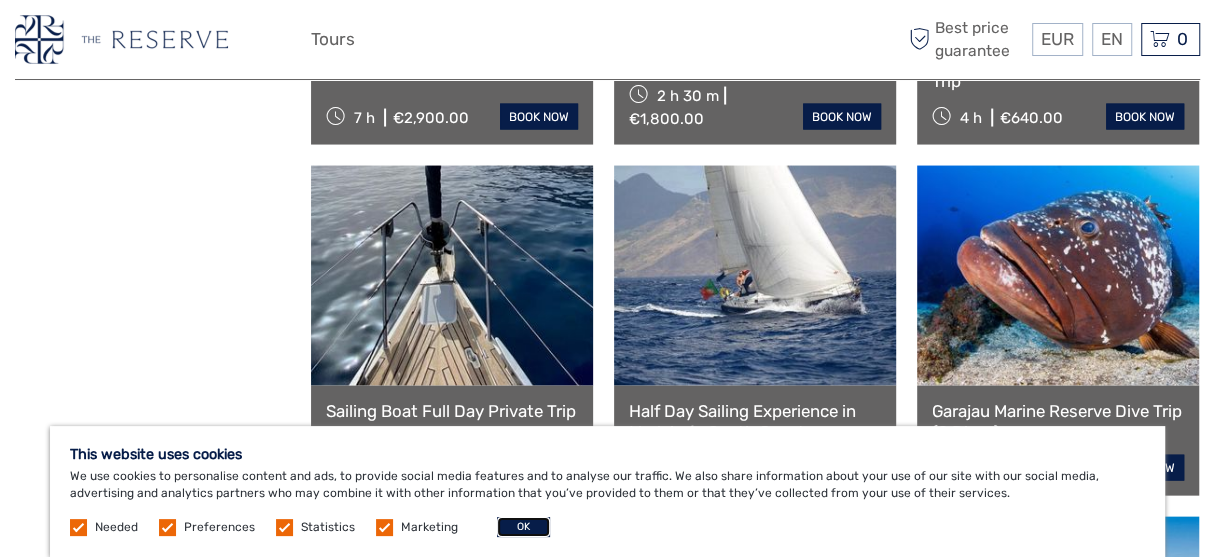 click on "OK" at bounding box center [523, 527] 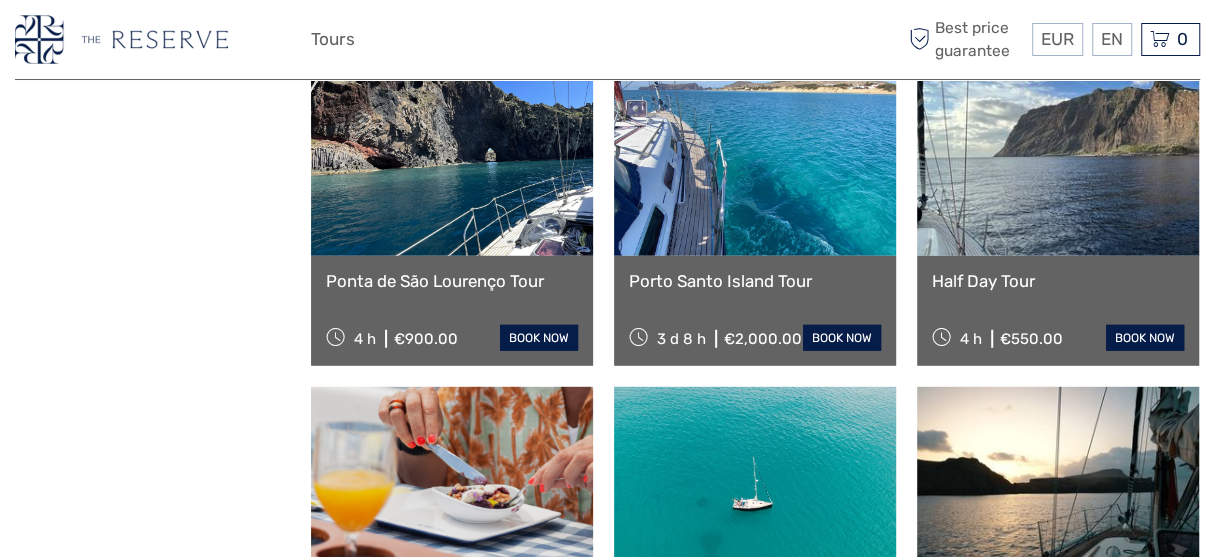 scroll, scrollTop: 3063, scrollLeft: 0, axis: vertical 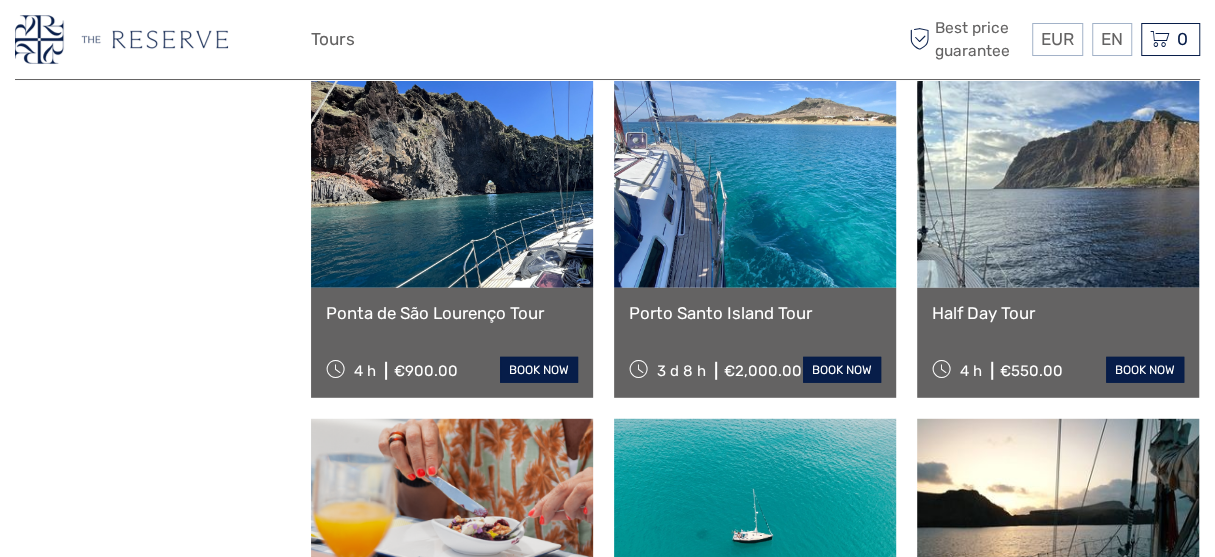 click at bounding box center (452, 178) 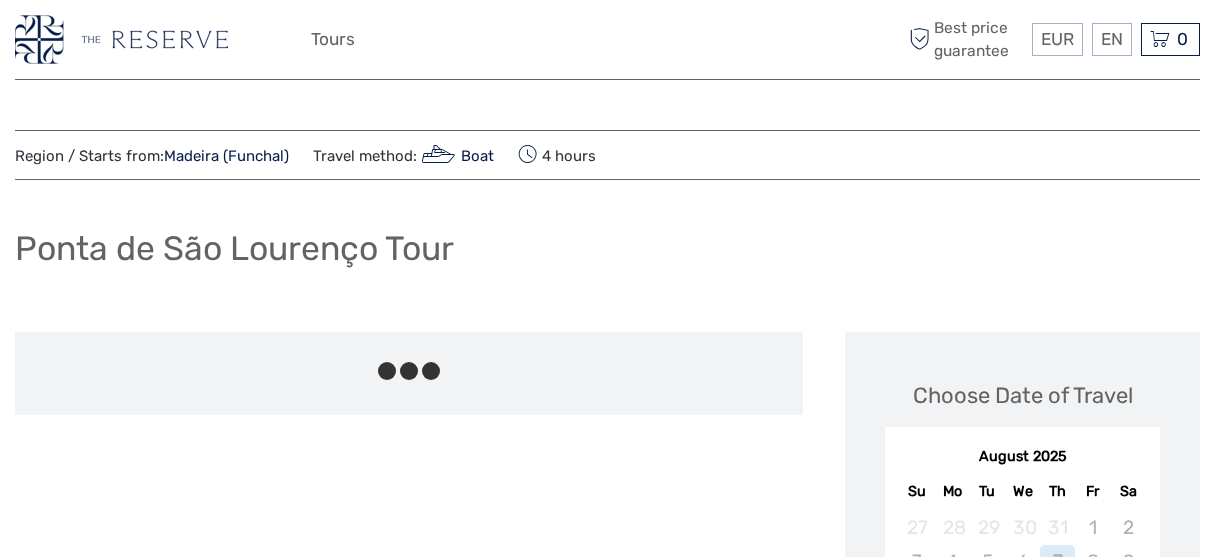 scroll, scrollTop: 0, scrollLeft: 0, axis: both 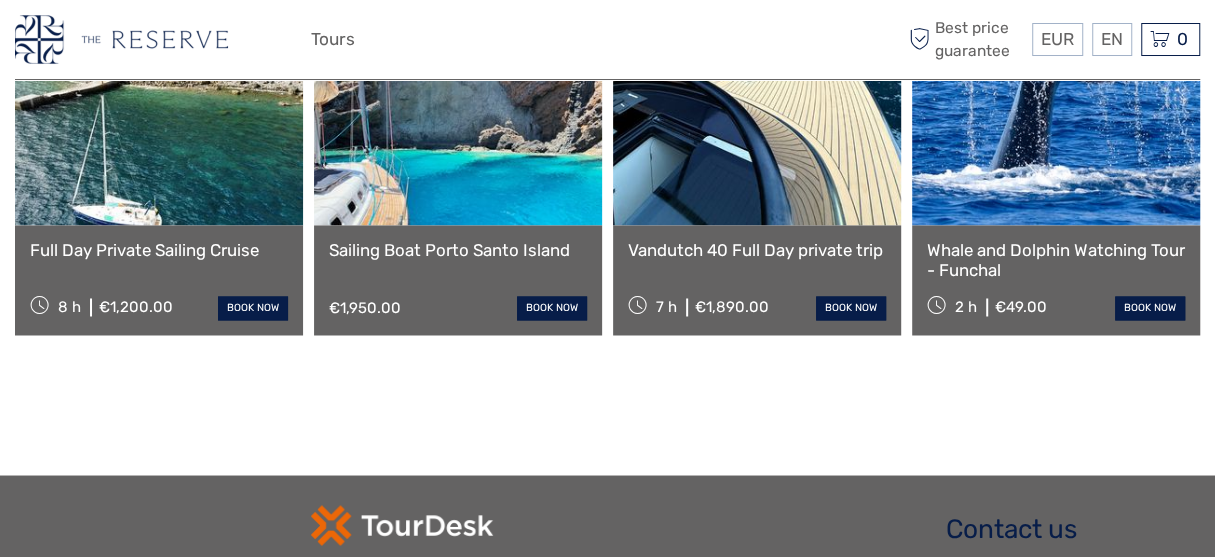 click at bounding box center [1056, 115] 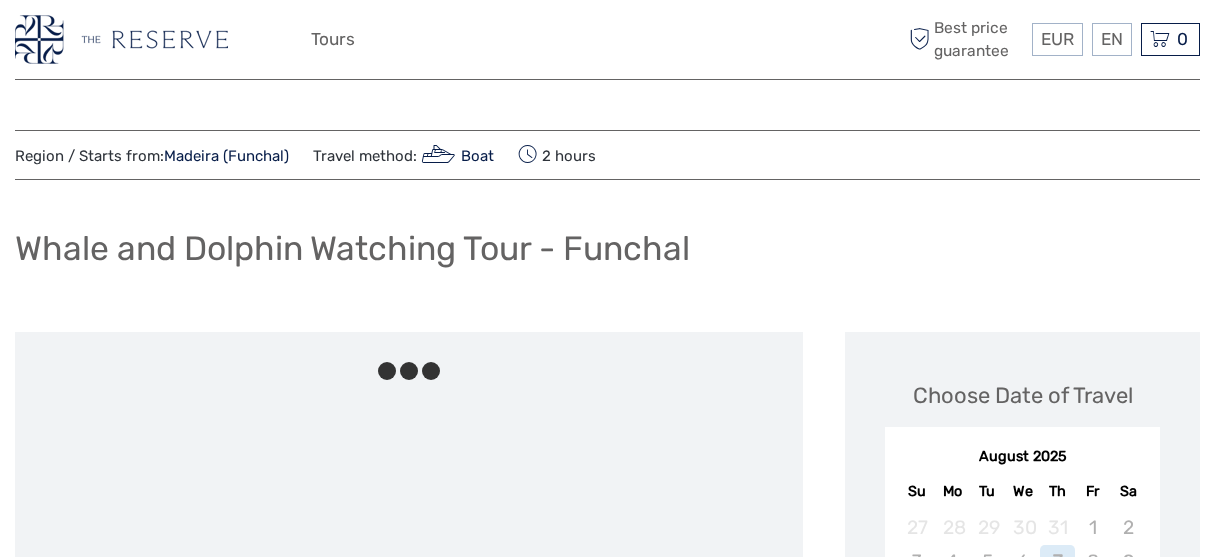 scroll, scrollTop: 0, scrollLeft: 0, axis: both 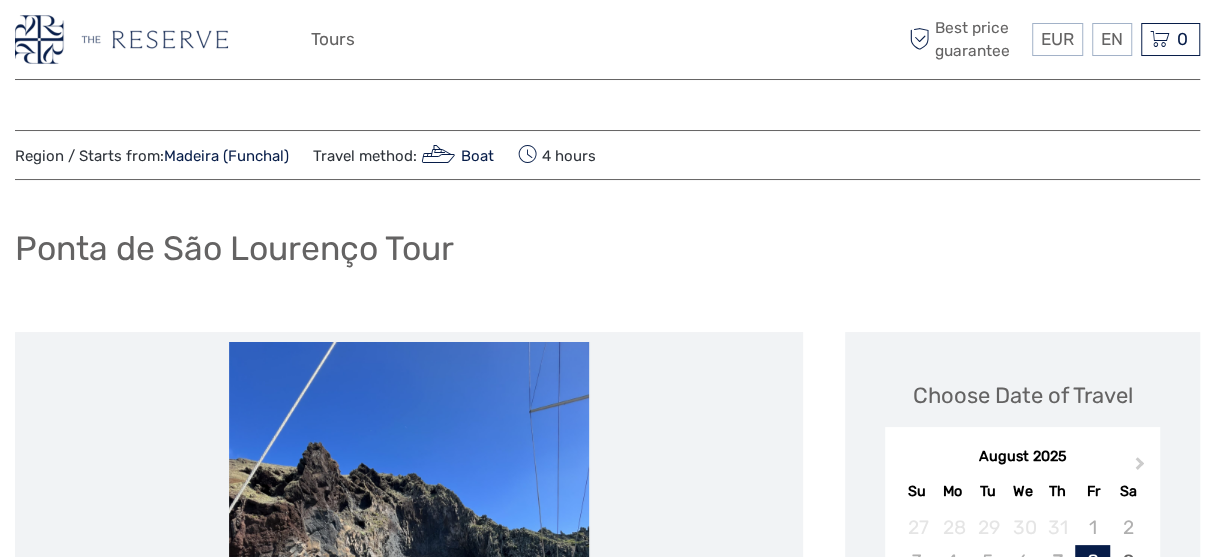 click at bounding box center [121, 39] 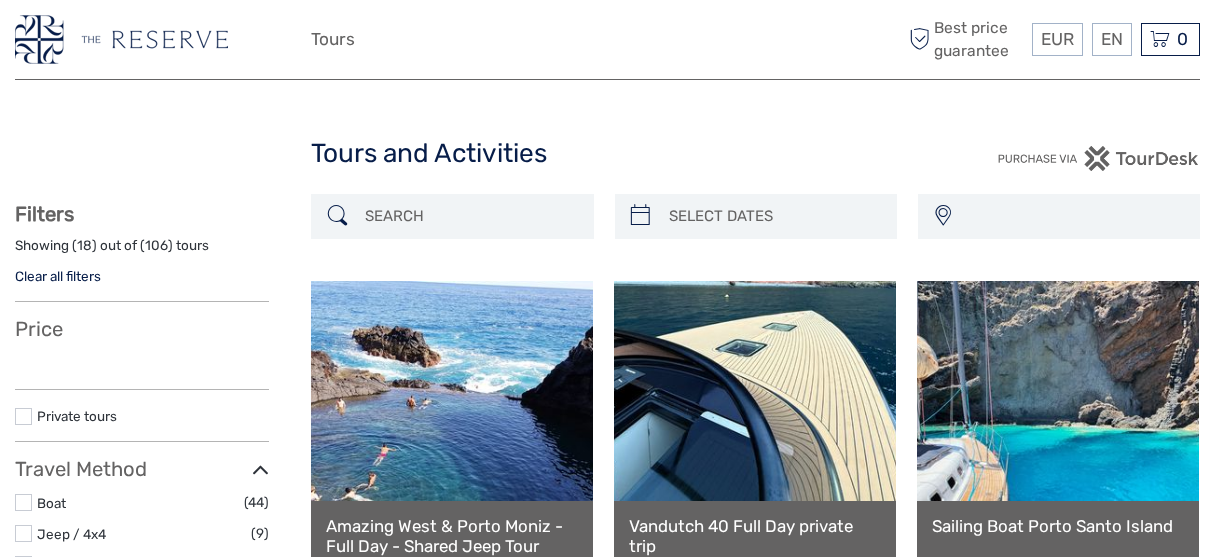 select 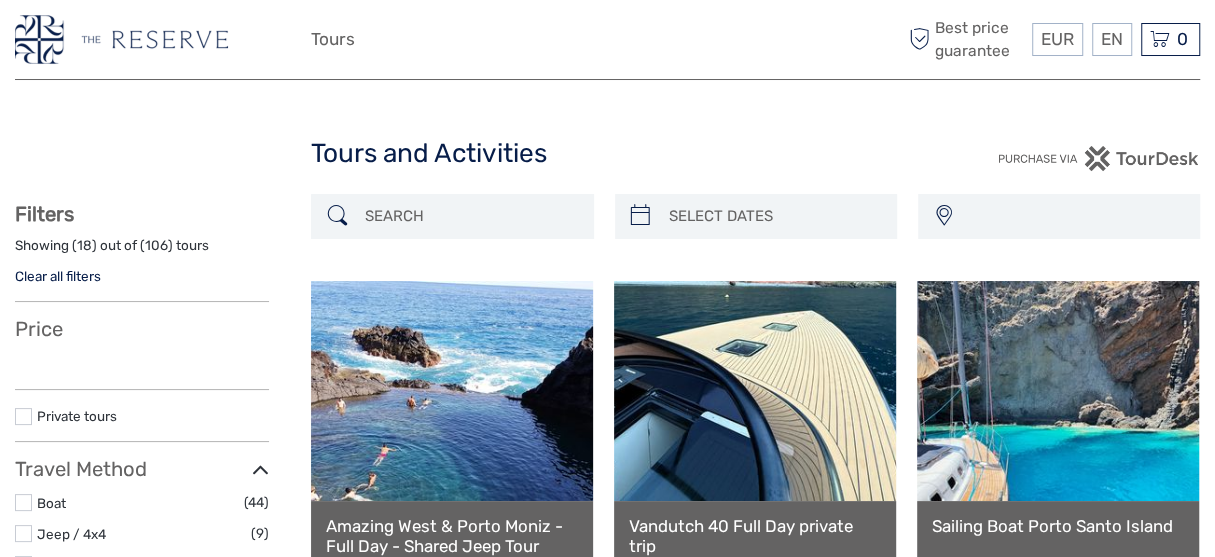select 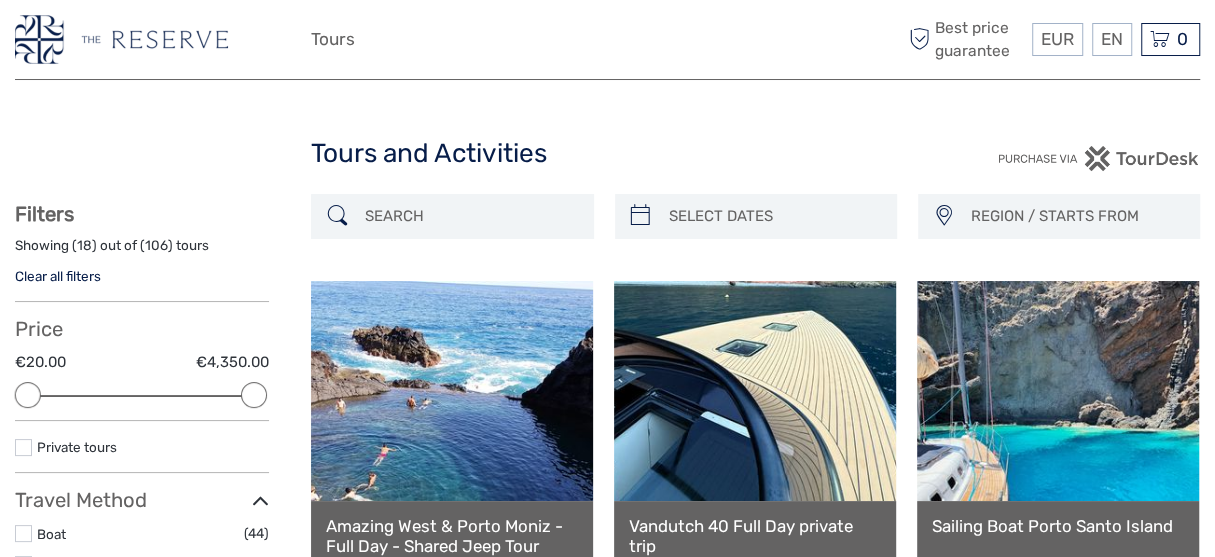 scroll, scrollTop: 0, scrollLeft: 0, axis: both 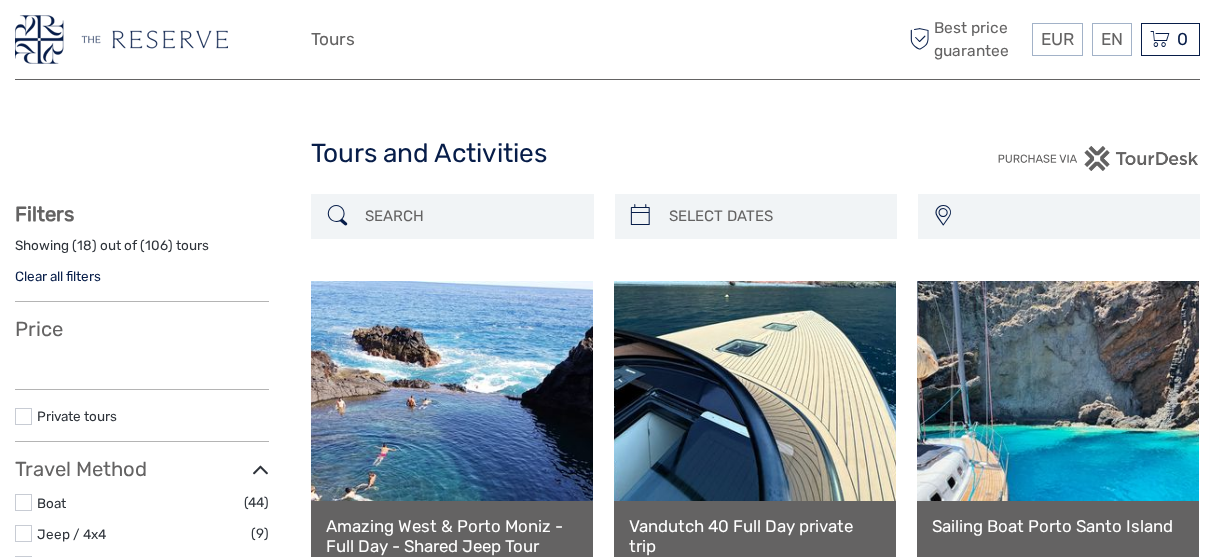 select 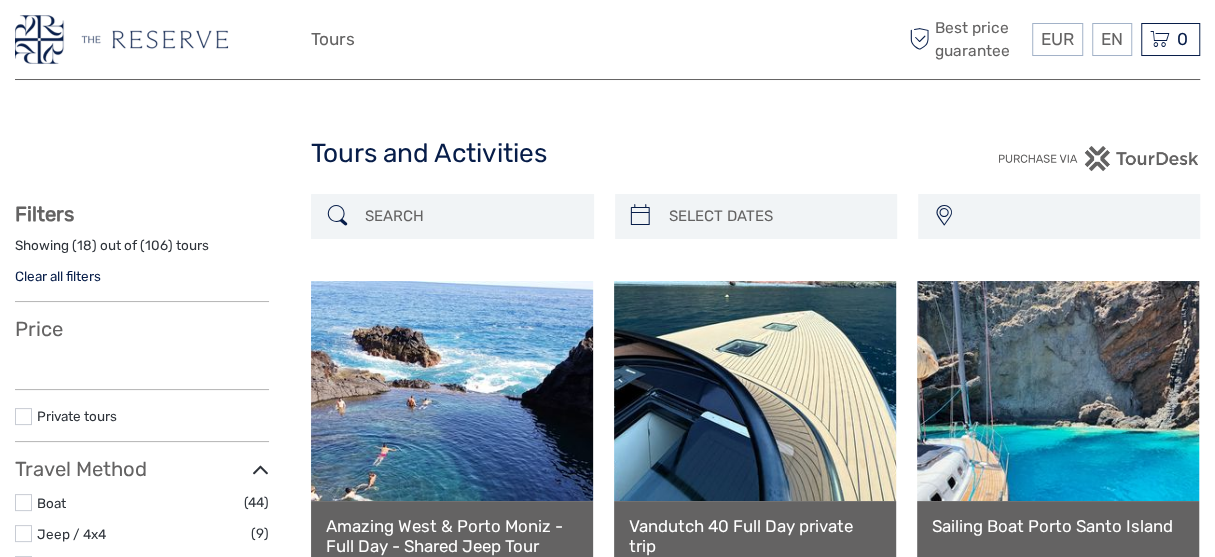 select 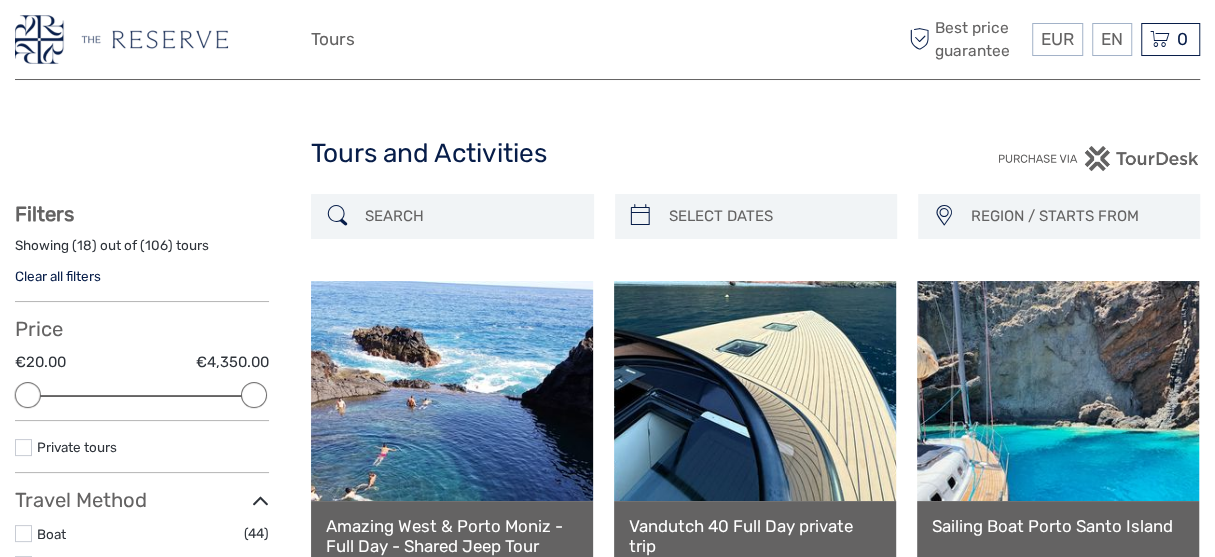 scroll, scrollTop: 0, scrollLeft: 0, axis: both 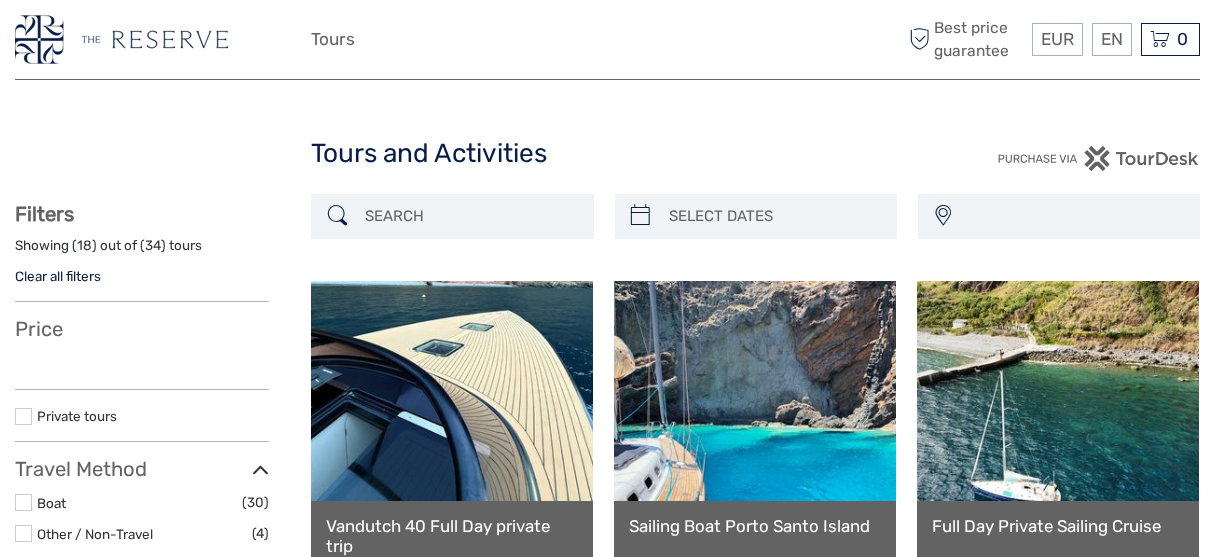select 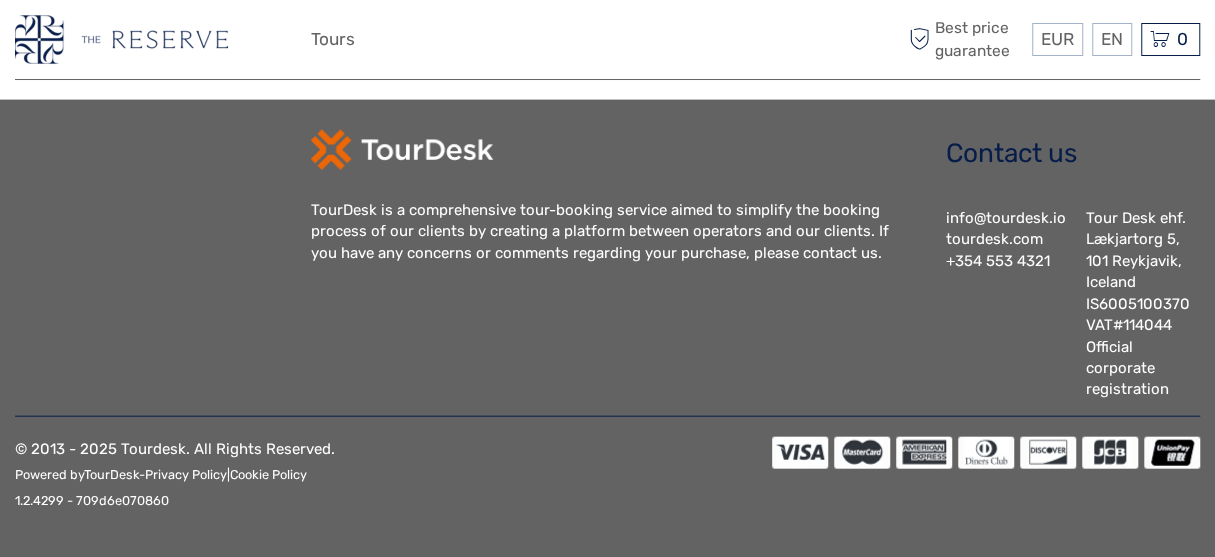 select 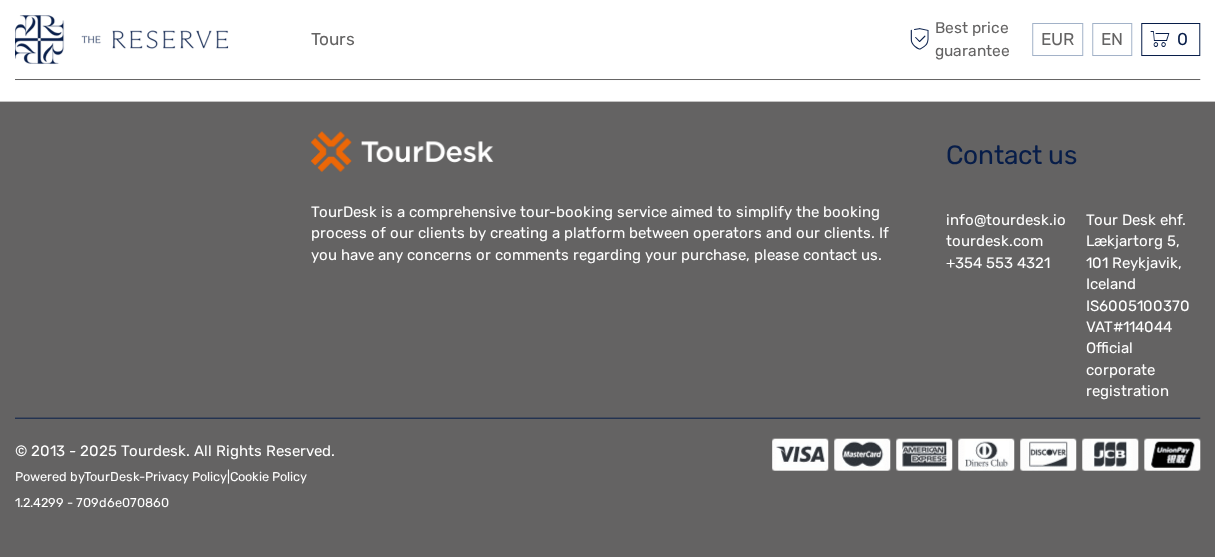 scroll, scrollTop: 0, scrollLeft: 0, axis: both 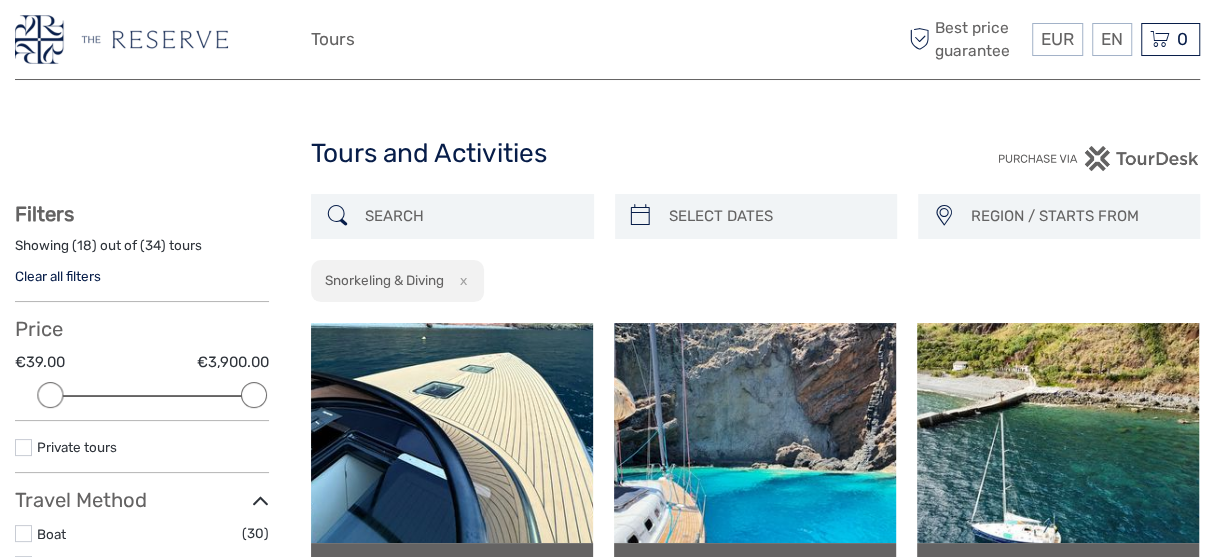 click at bounding box center (121, 39) 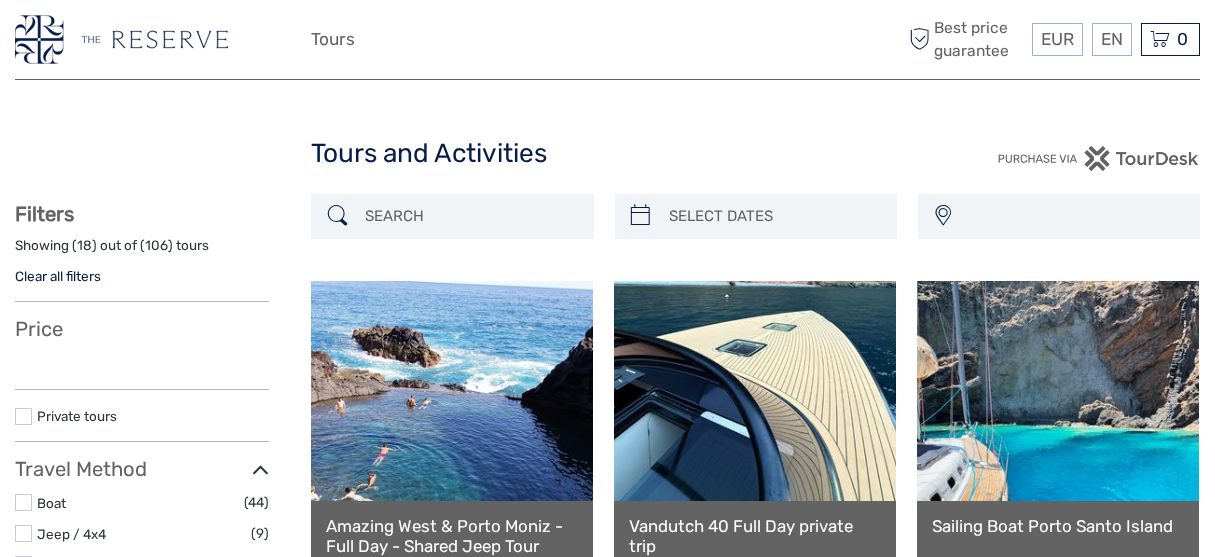 select 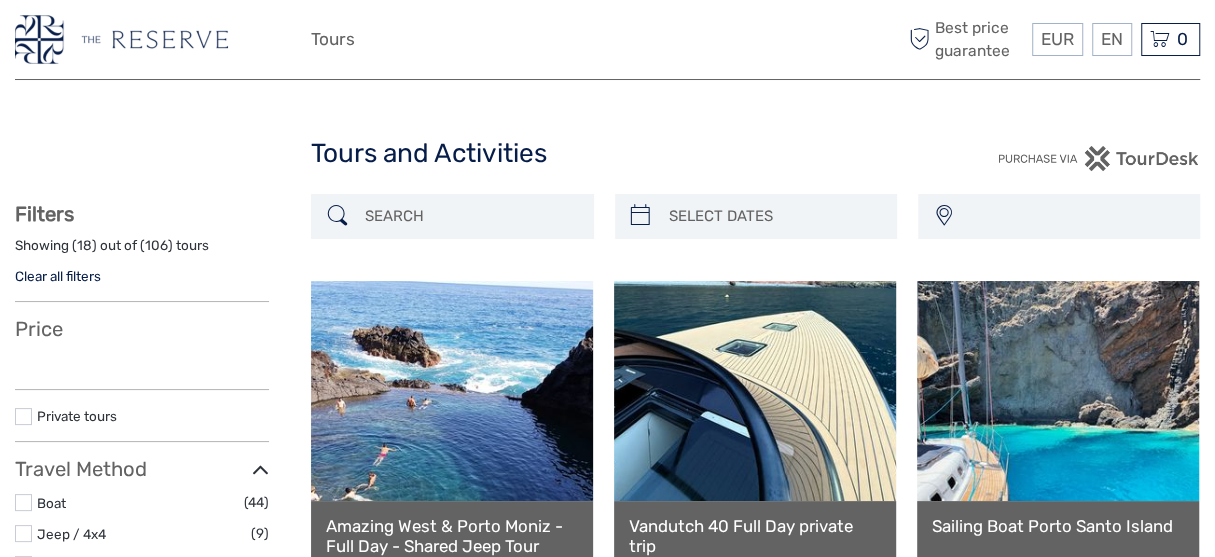 select 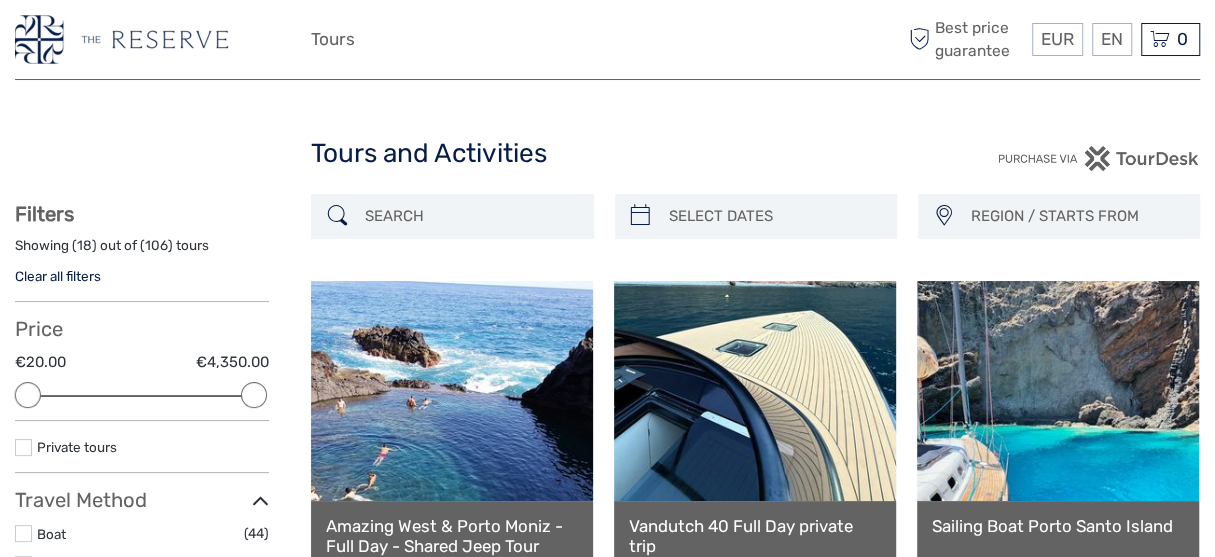 scroll, scrollTop: 0, scrollLeft: 0, axis: both 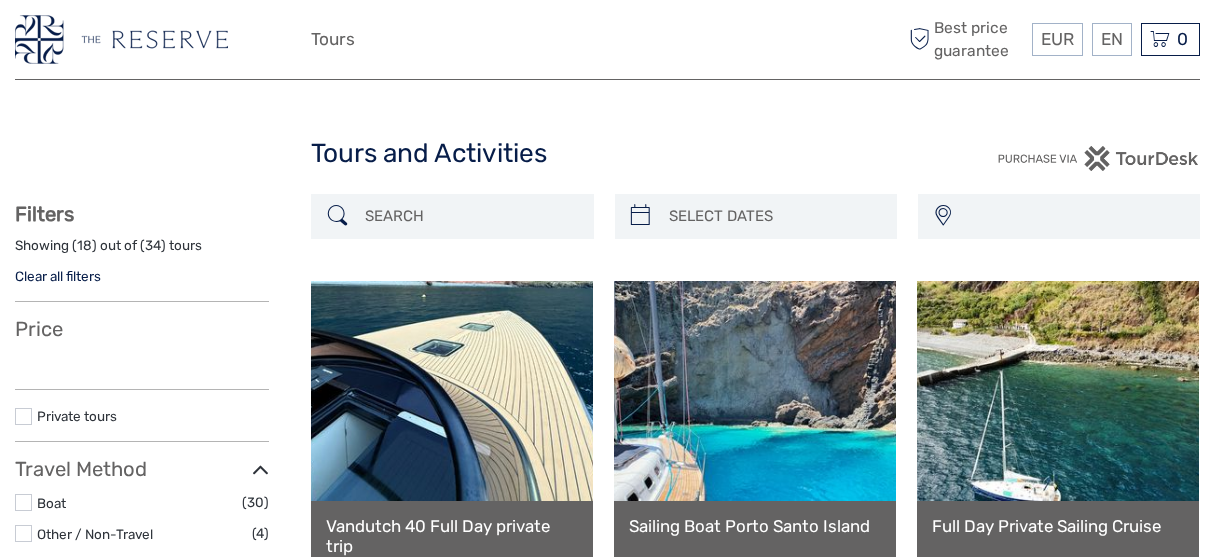 select 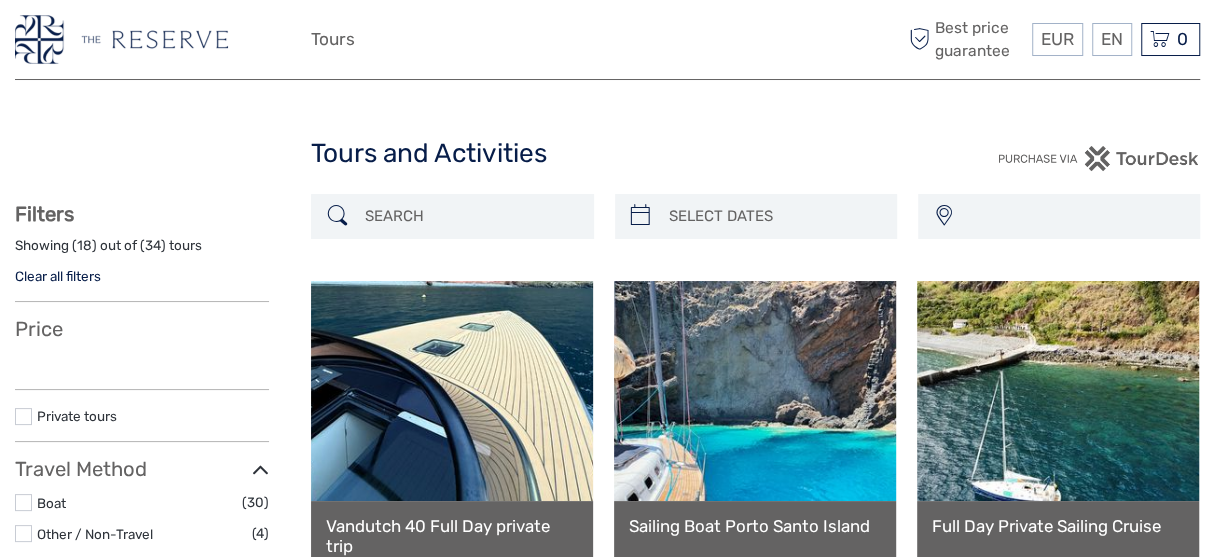 select 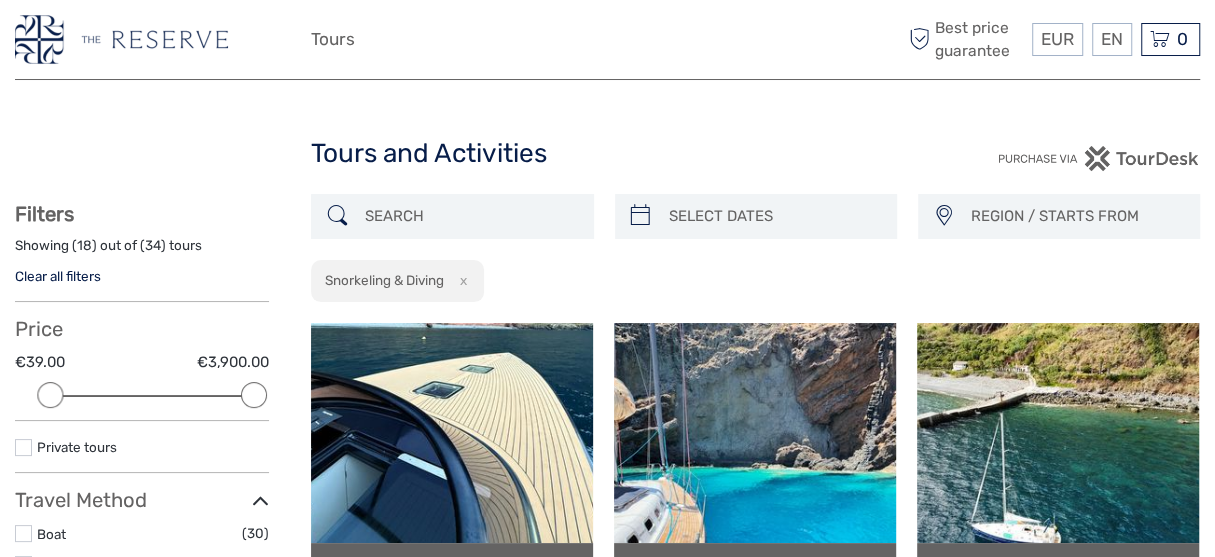 scroll, scrollTop: 0, scrollLeft: 0, axis: both 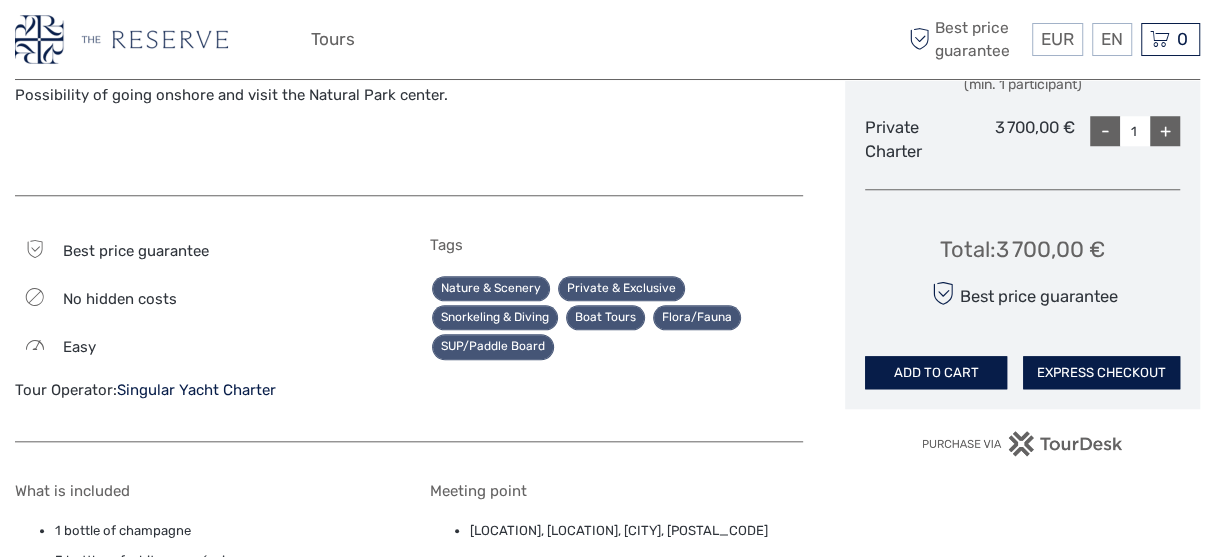 click at bounding box center (121, 39) 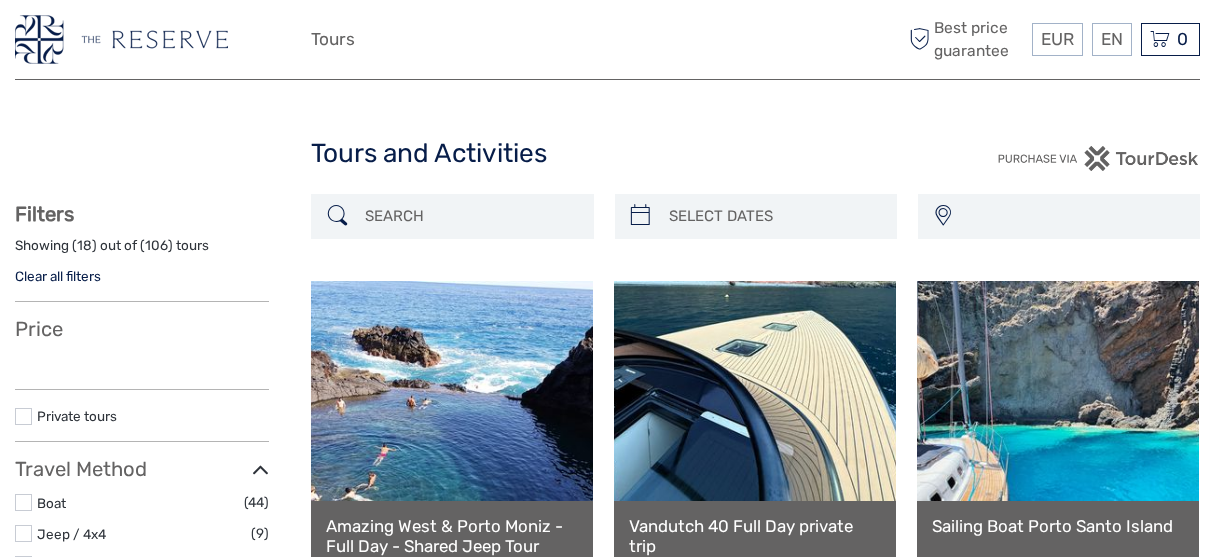 select 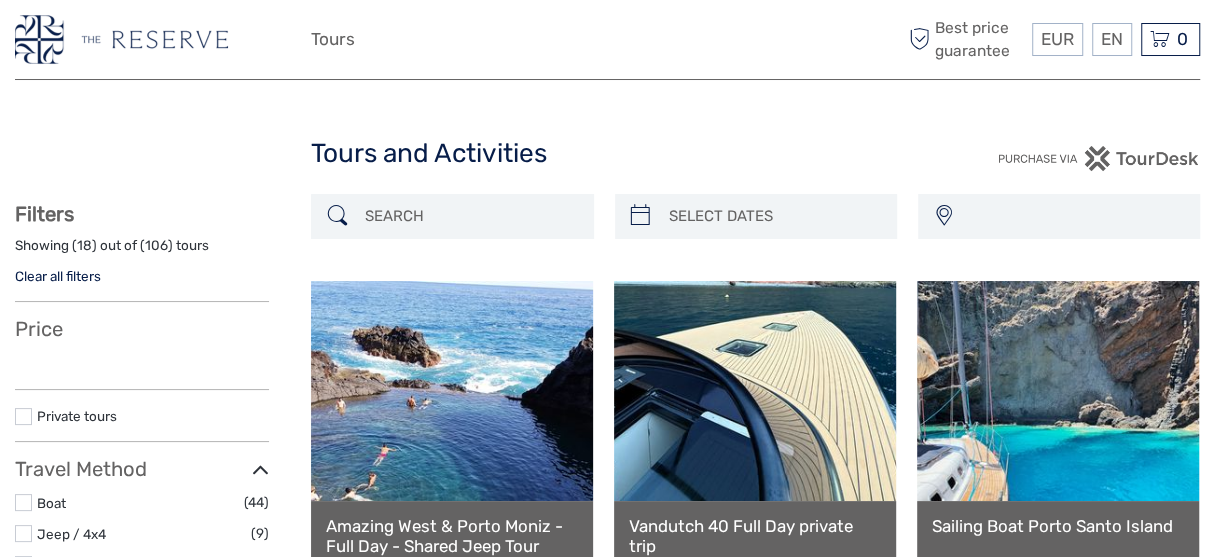 select 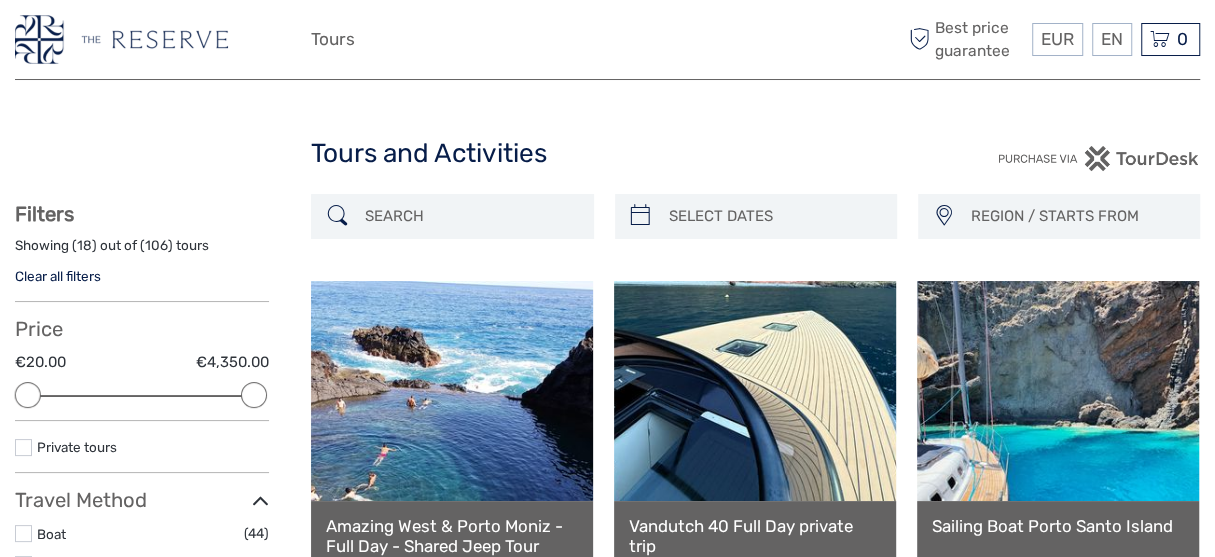 scroll, scrollTop: 0, scrollLeft: 0, axis: both 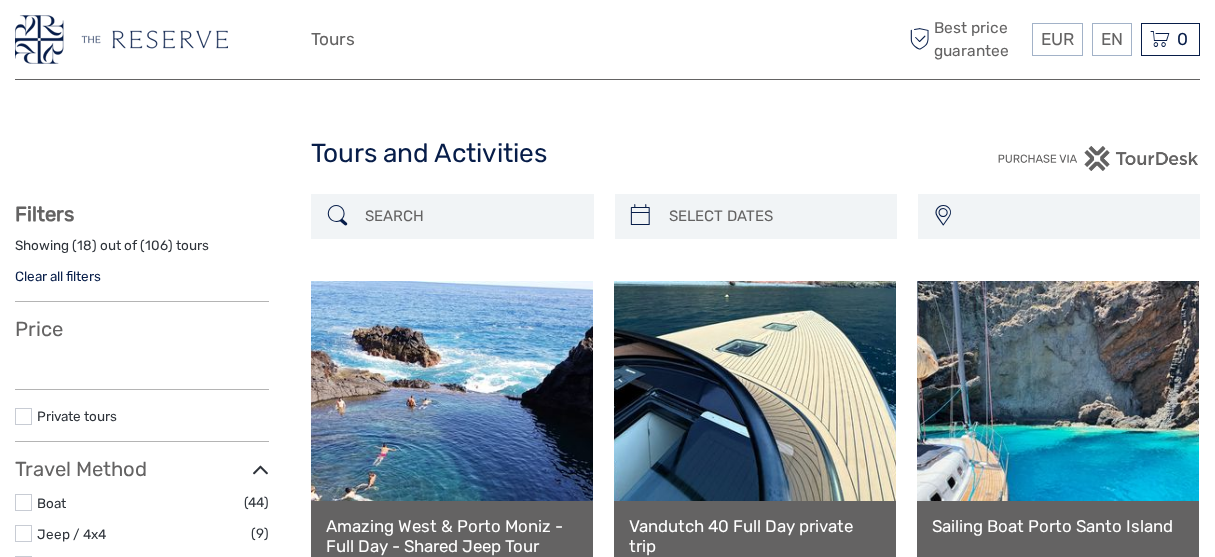 select 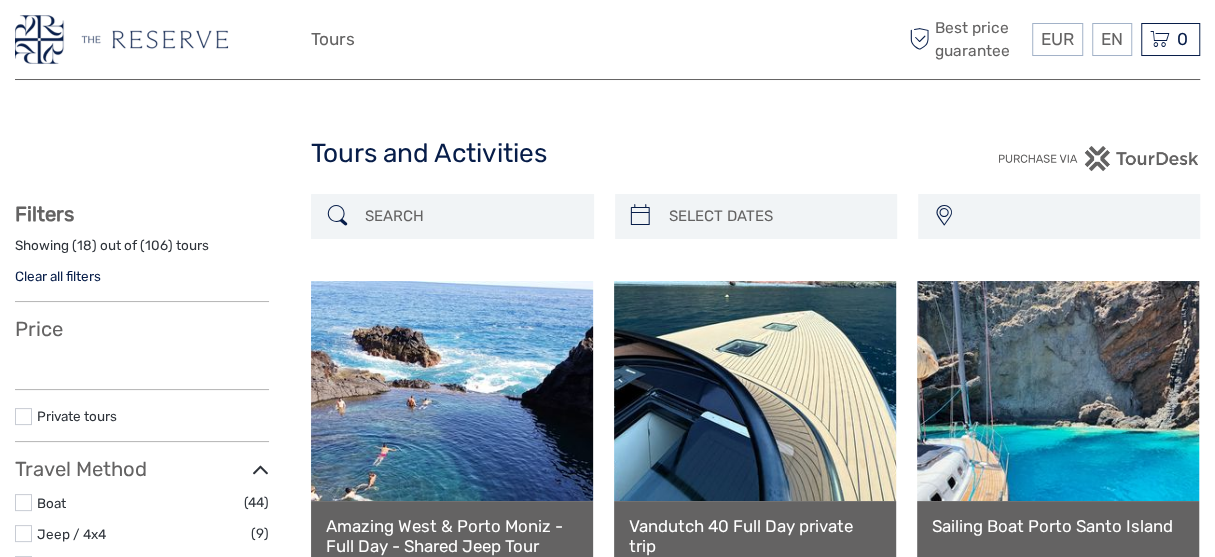 select 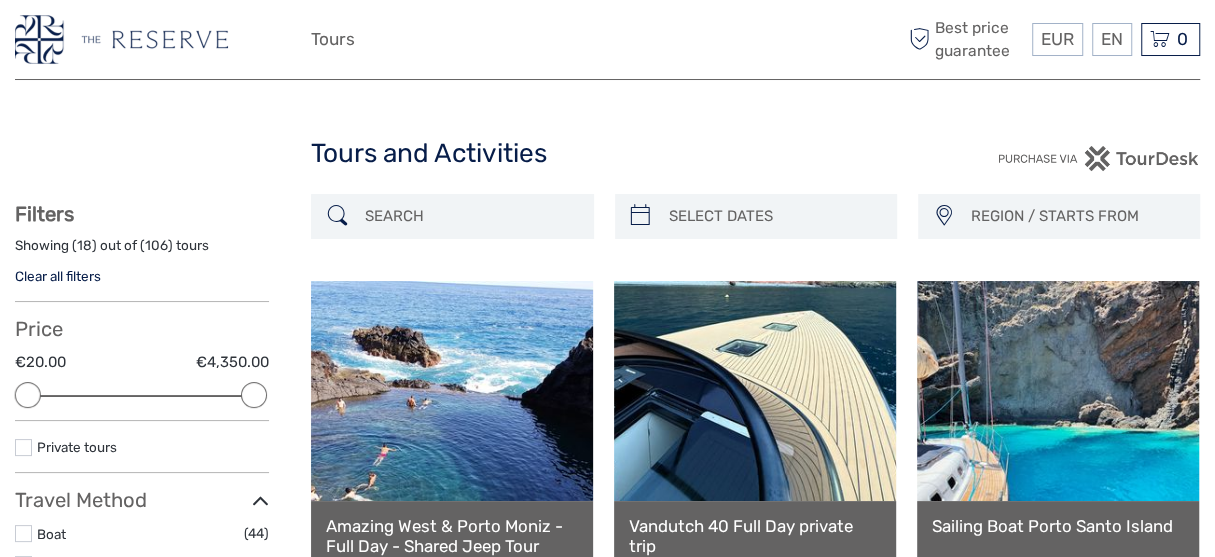 scroll, scrollTop: 0, scrollLeft: 0, axis: both 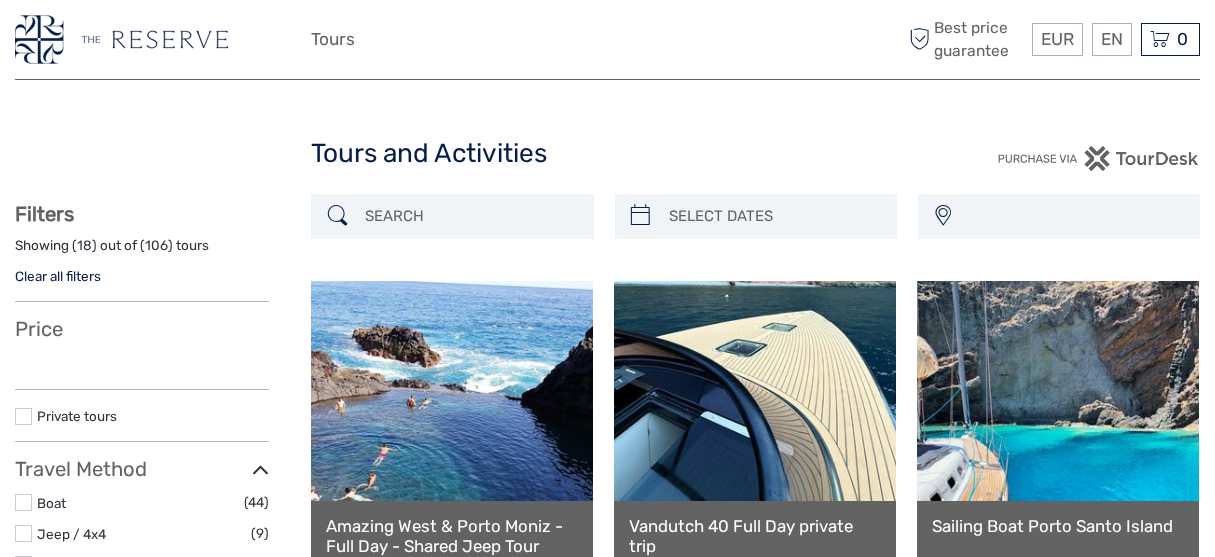 select 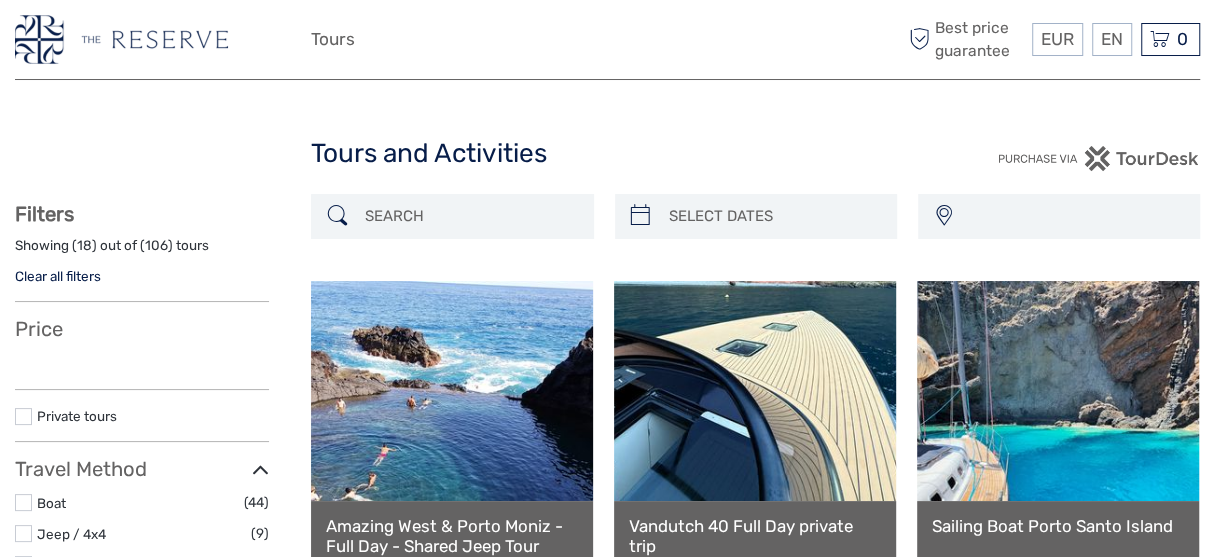 select 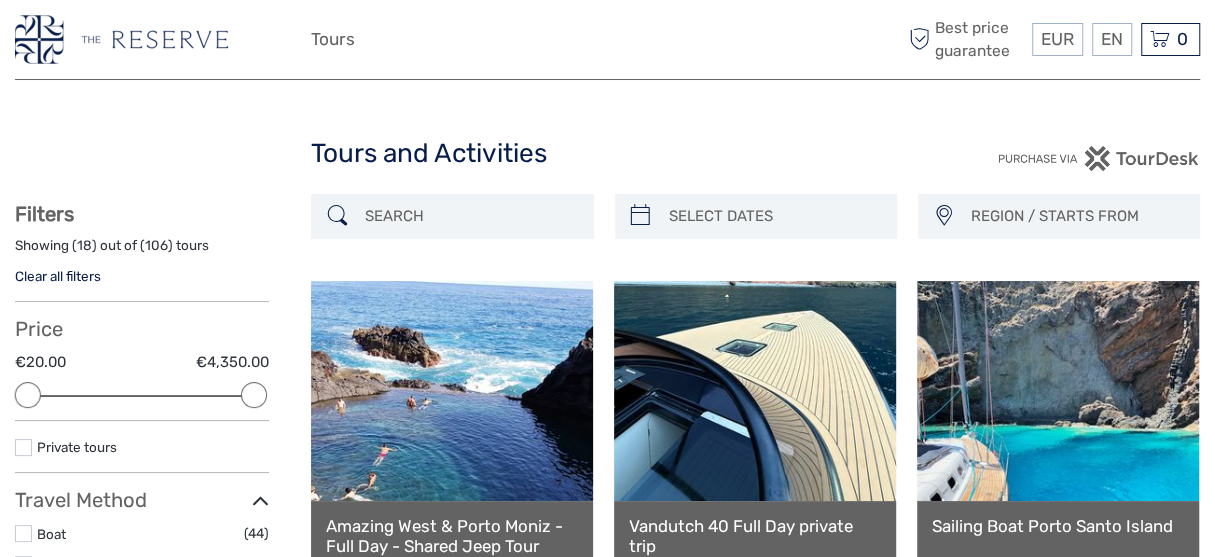 scroll, scrollTop: 0, scrollLeft: 0, axis: both 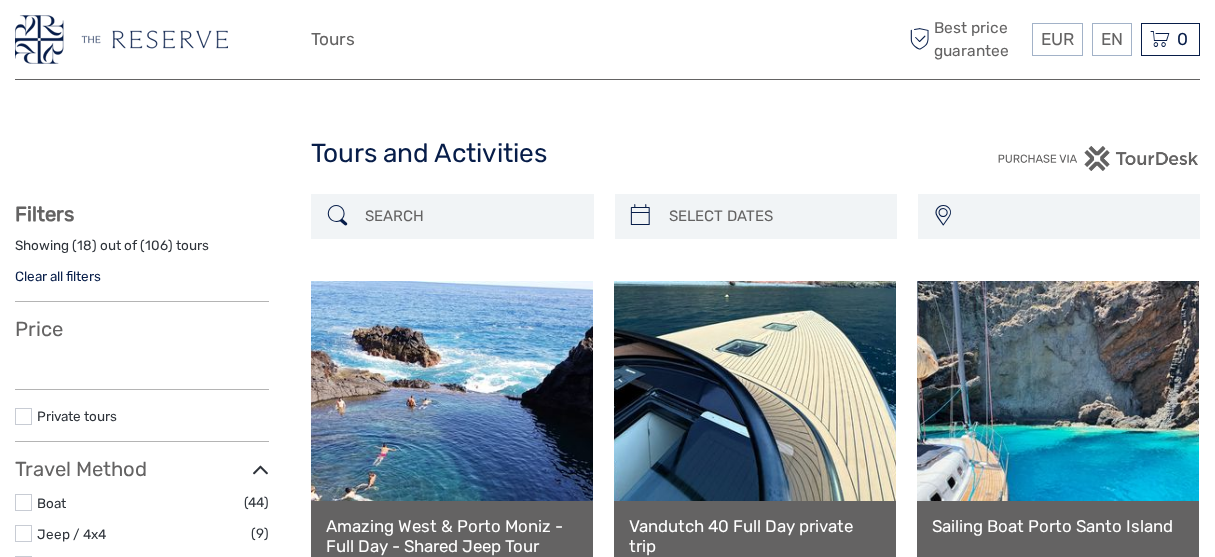 select 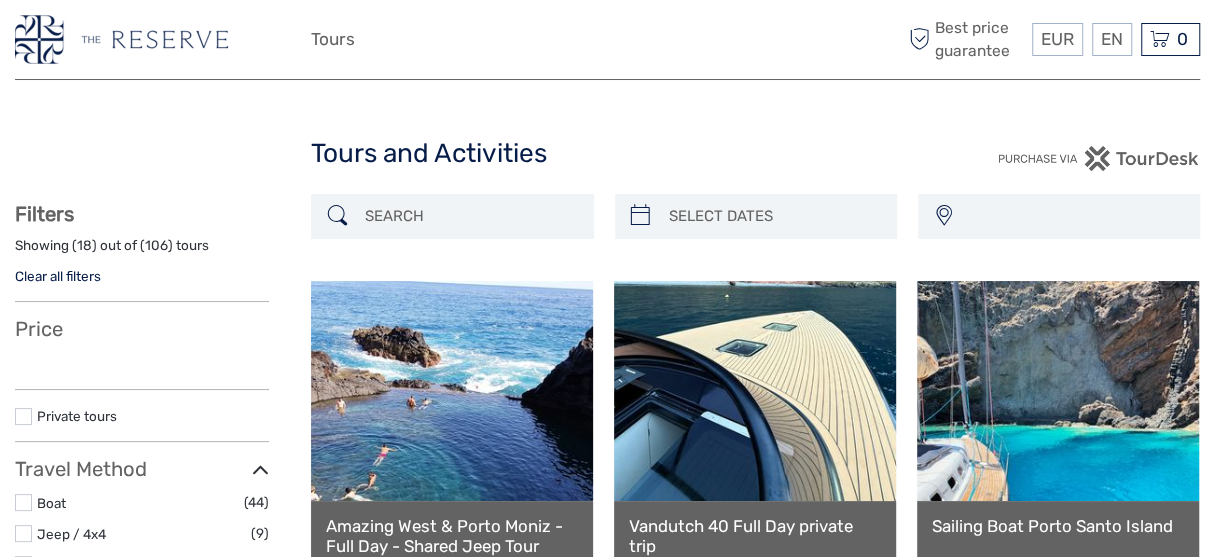 select 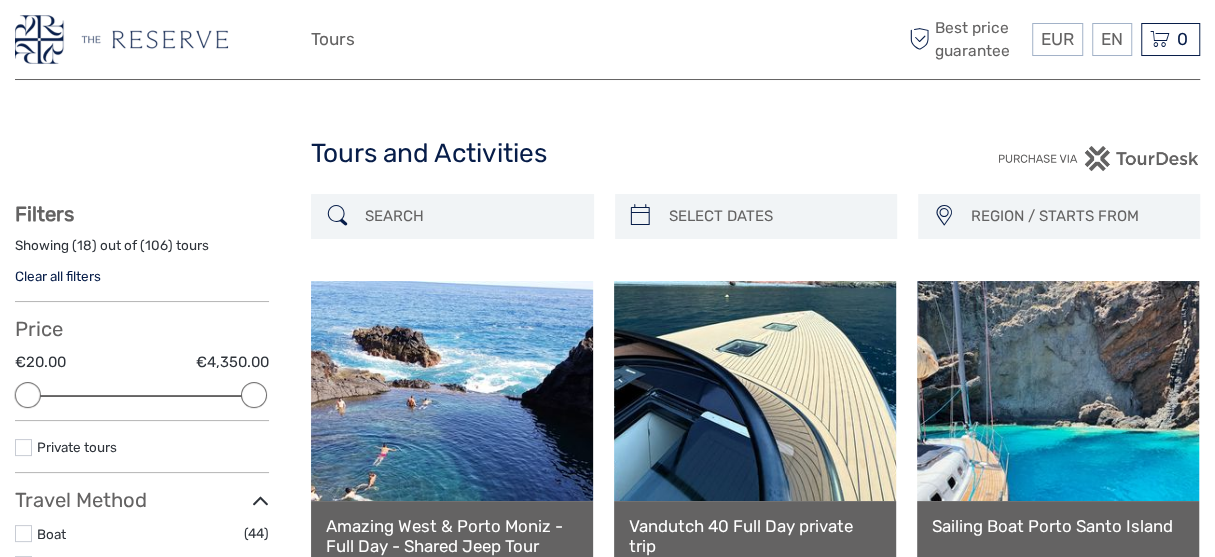 scroll, scrollTop: 0, scrollLeft: 0, axis: both 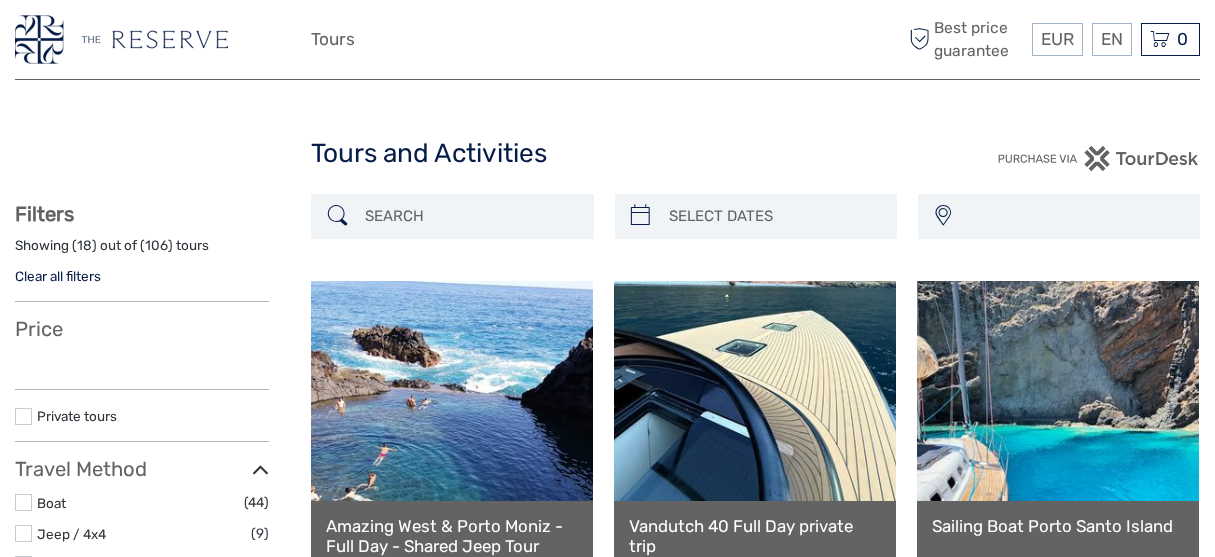 select 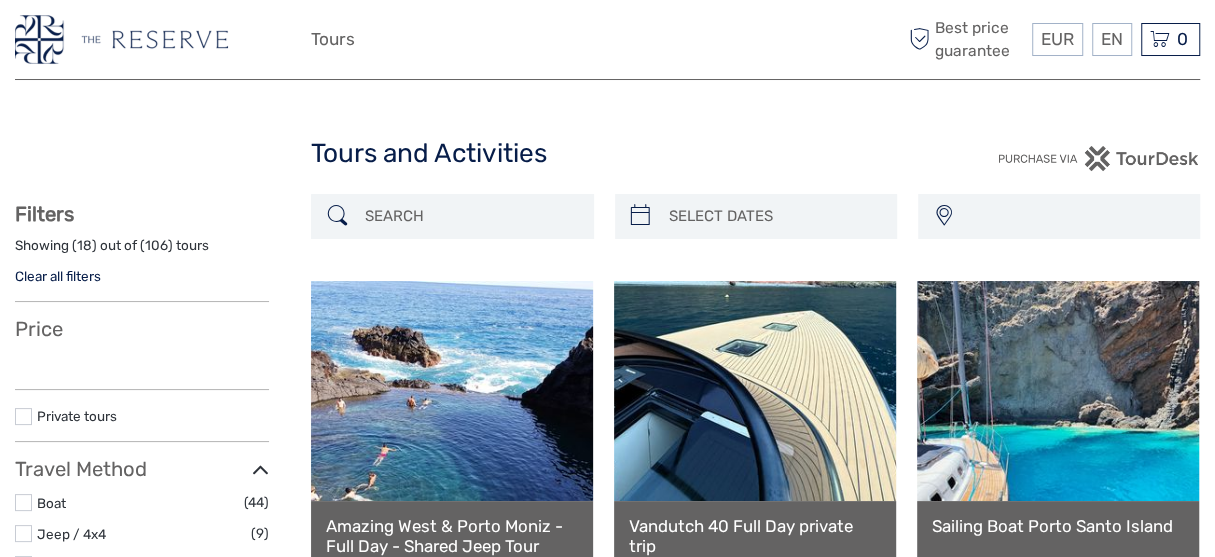 select 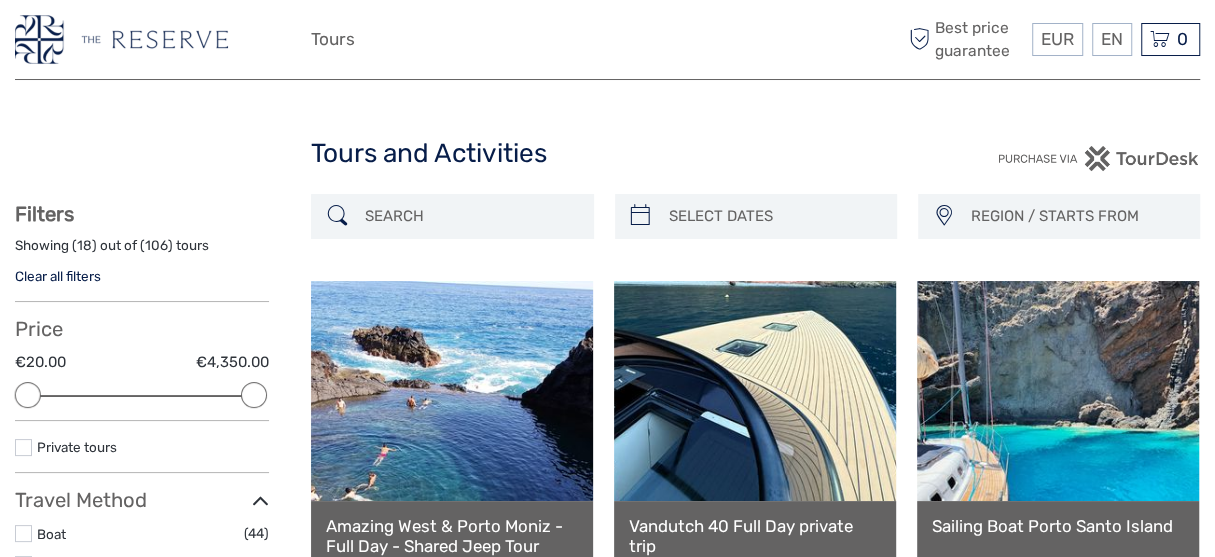 scroll, scrollTop: 0, scrollLeft: 0, axis: both 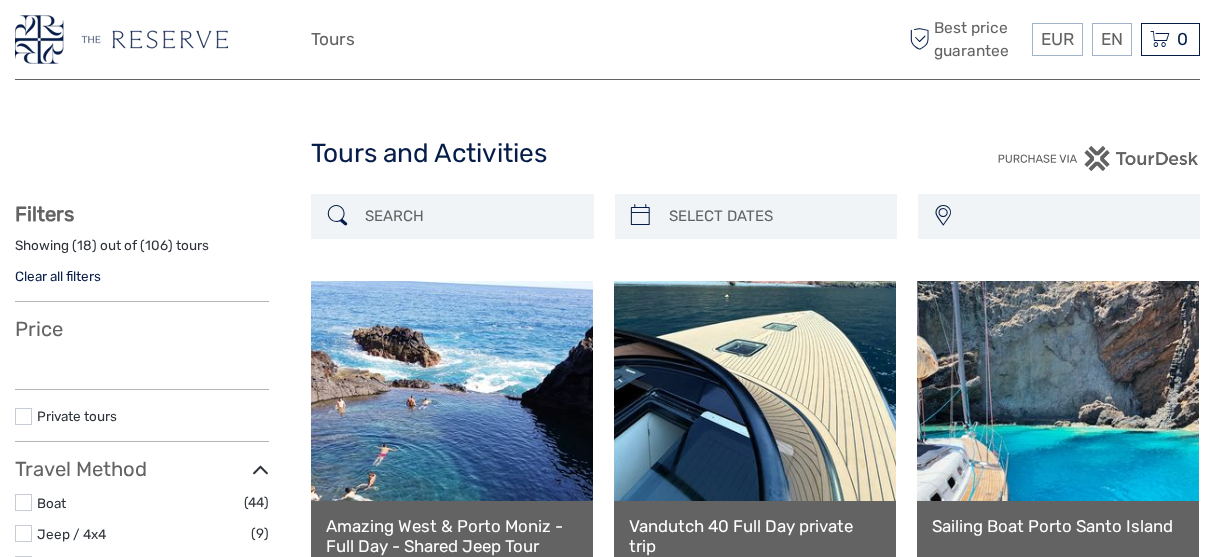 select 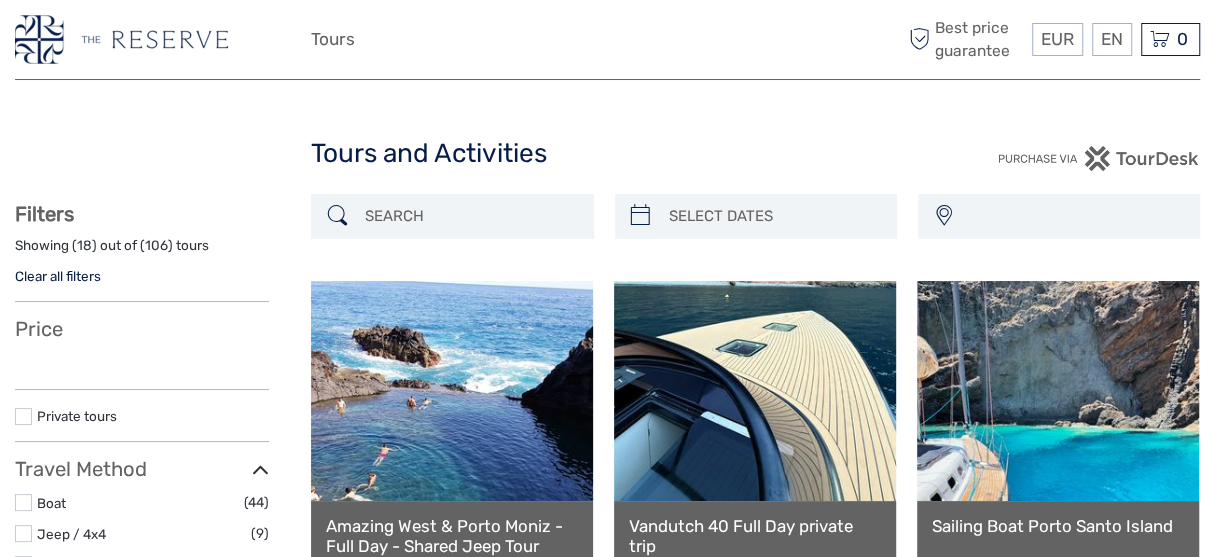 select 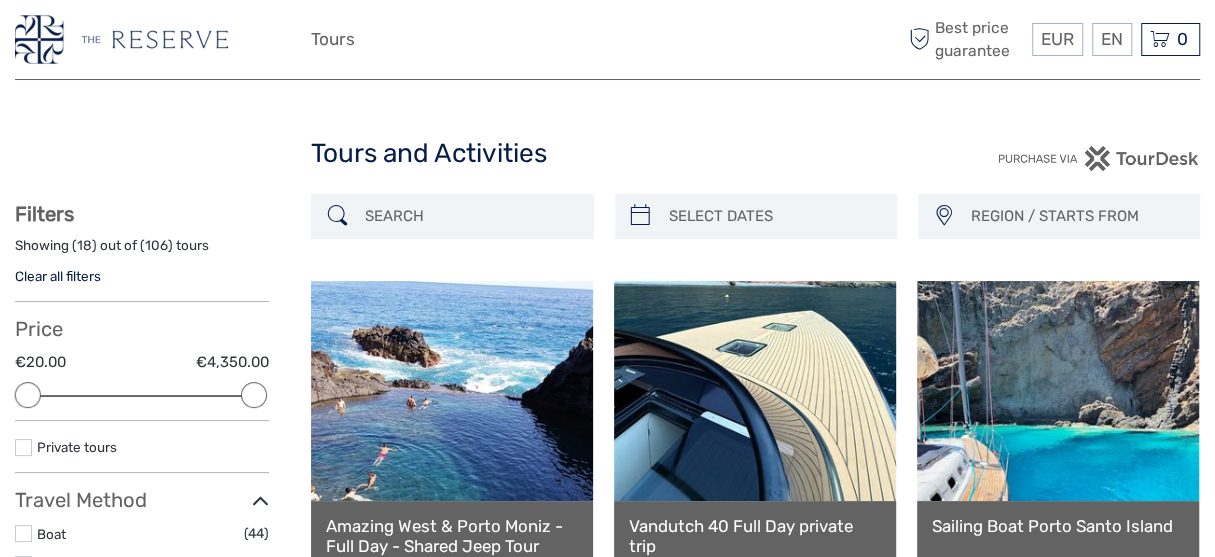 click at bounding box center [121, 39] 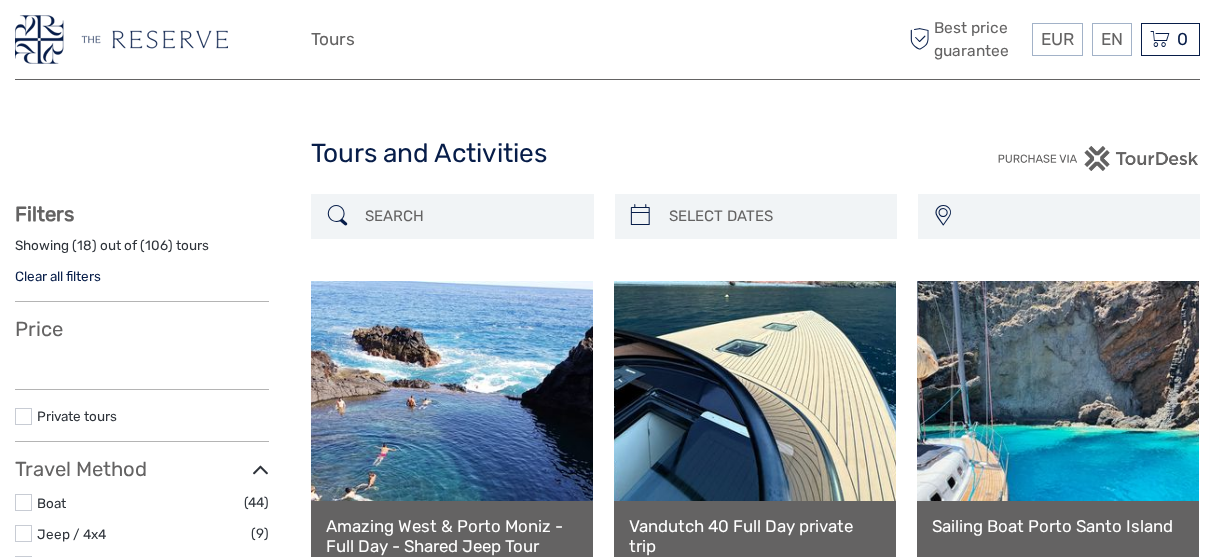 select 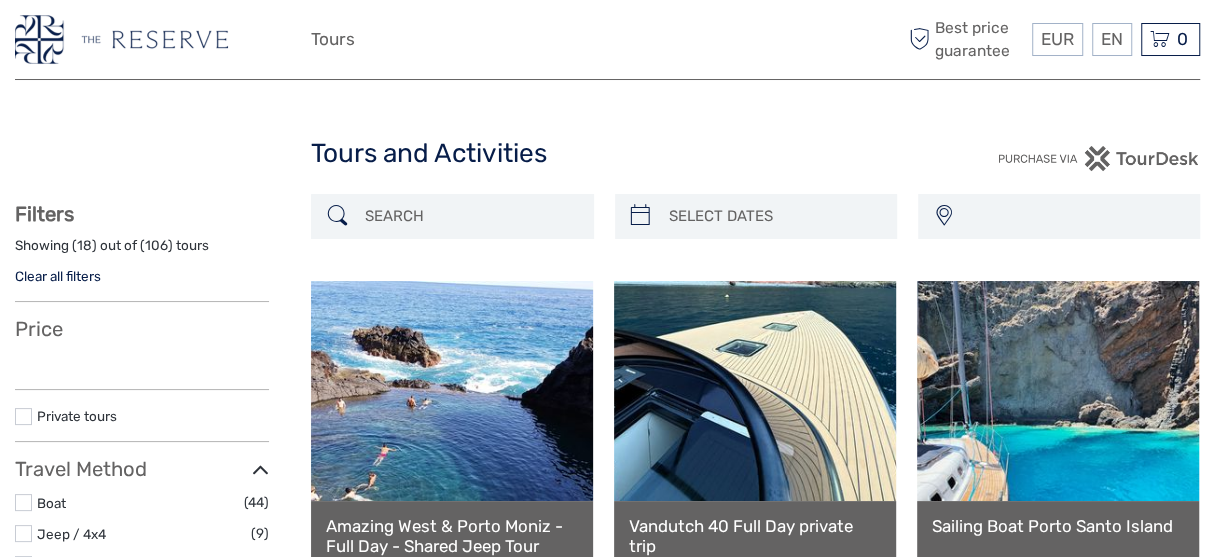 select 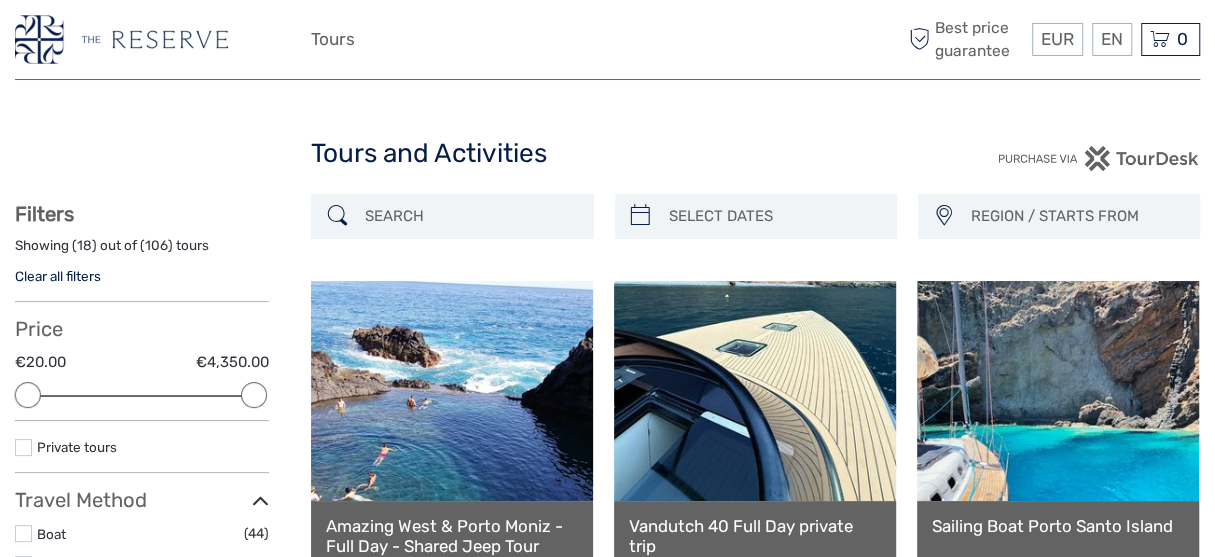 scroll, scrollTop: 0, scrollLeft: 0, axis: both 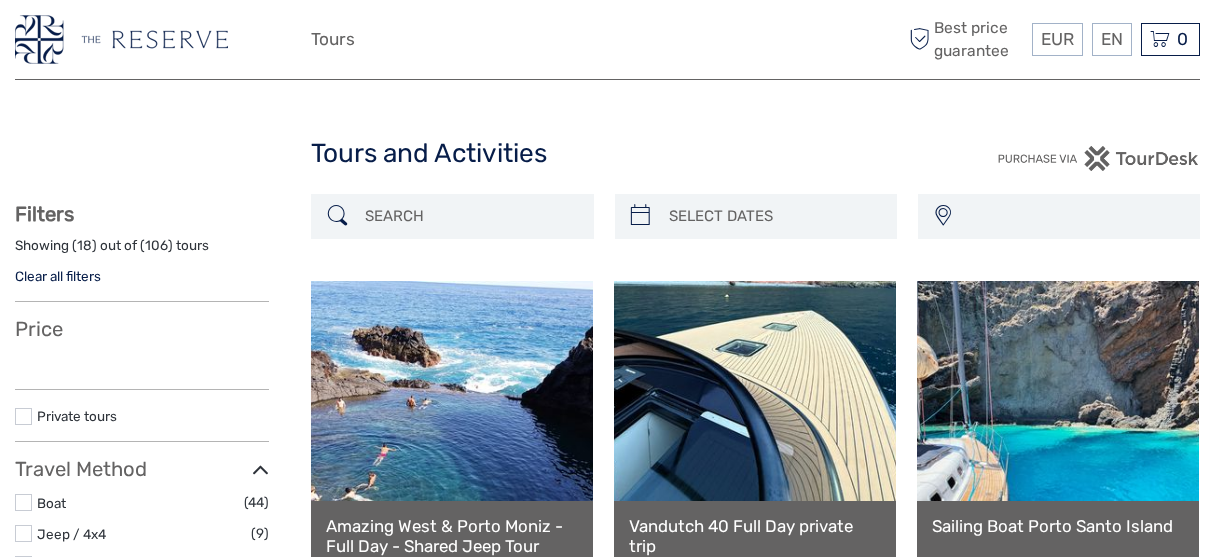 select 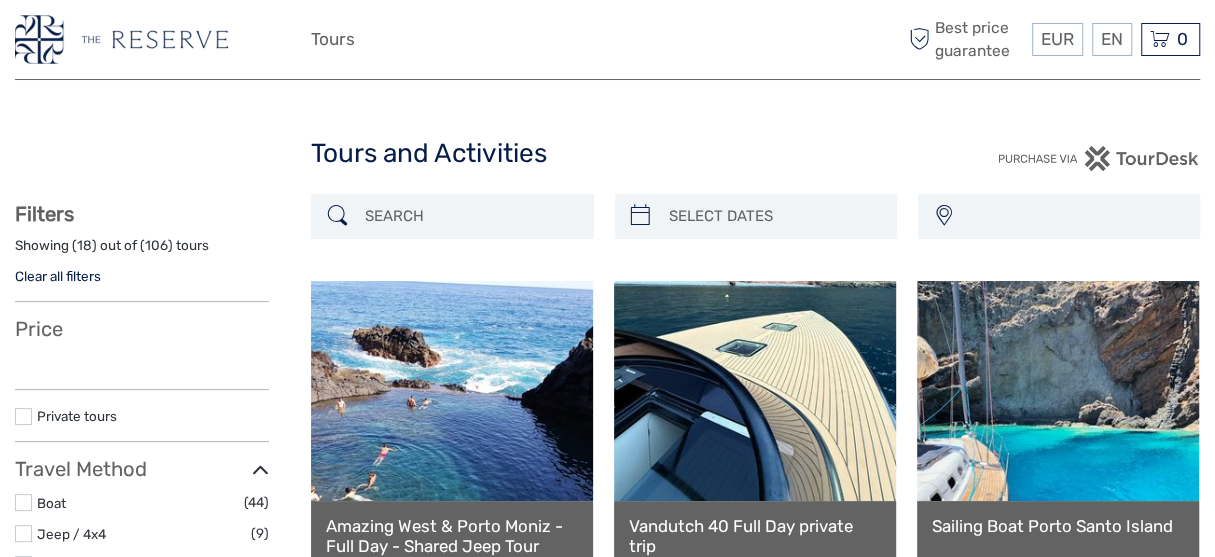 select 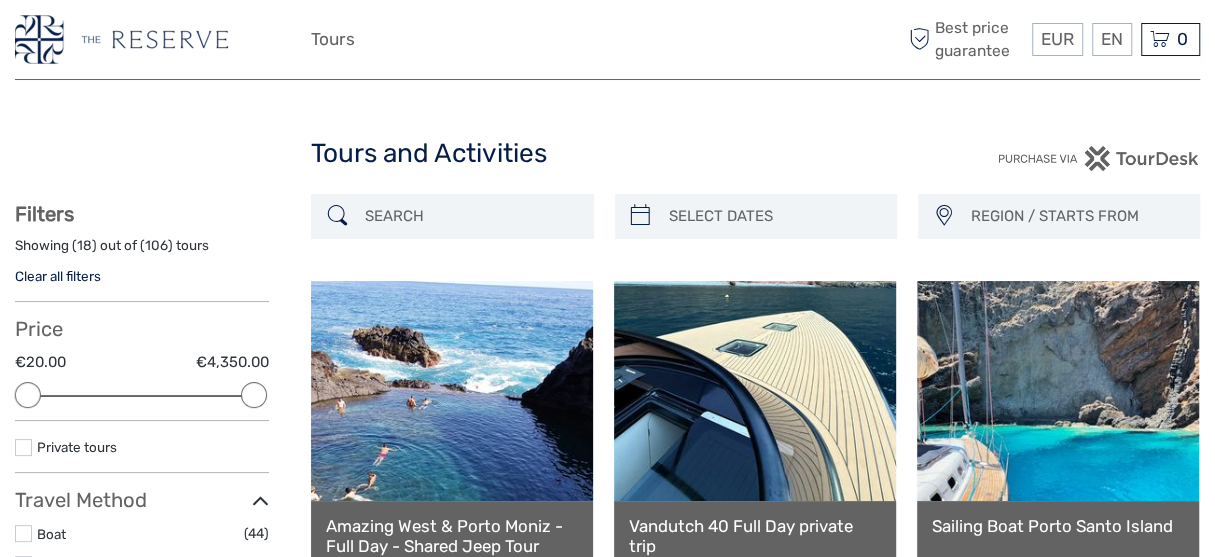 scroll, scrollTop: 0, scrollLeft: 0, axis: both 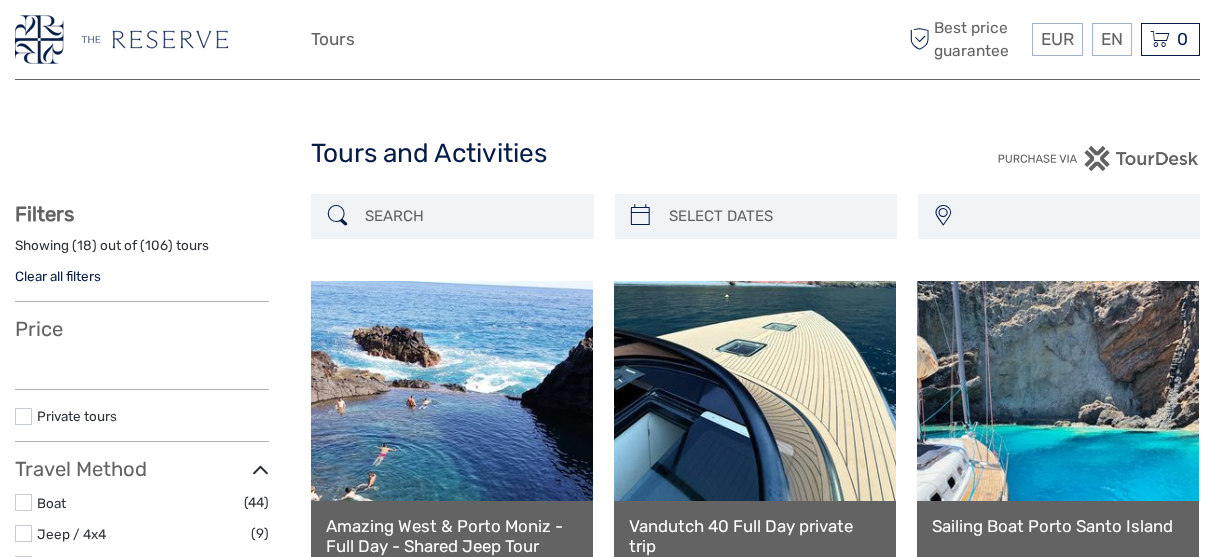 select 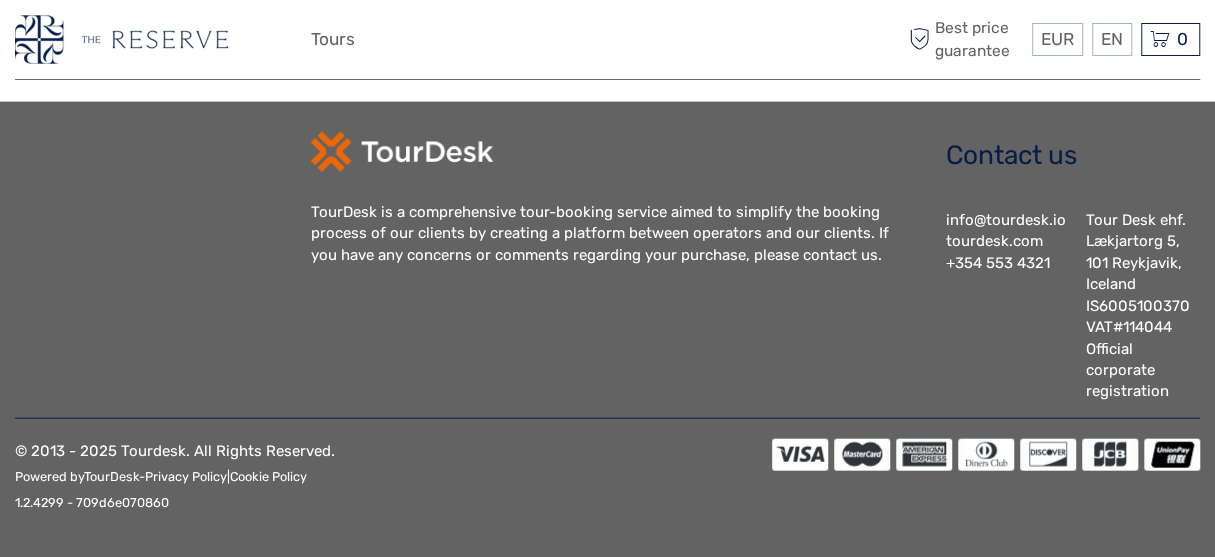 select 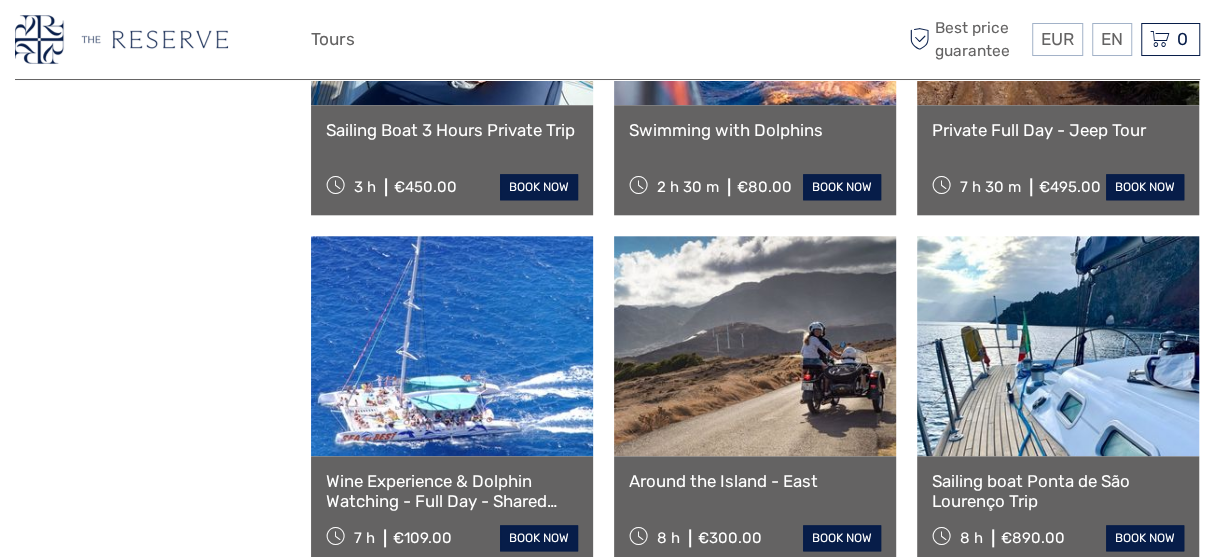 scroll, scrollTop: 1020, scrollLeft: 0, axis: vertical 